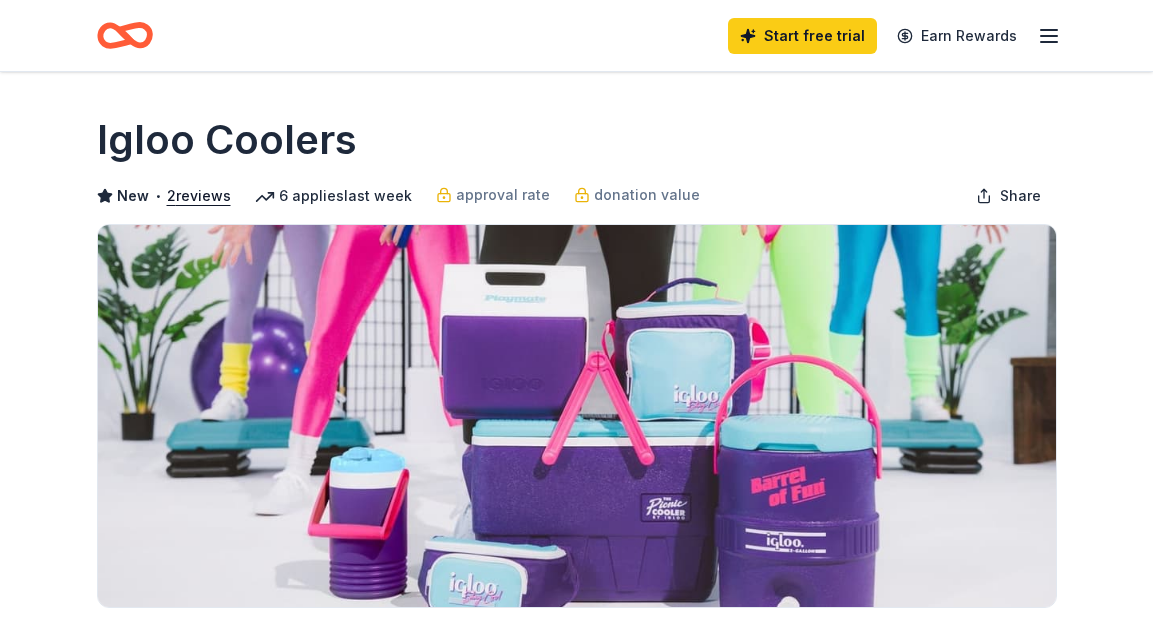 scroll, scrollTop: 0, scrollLeft: 0, axis: both 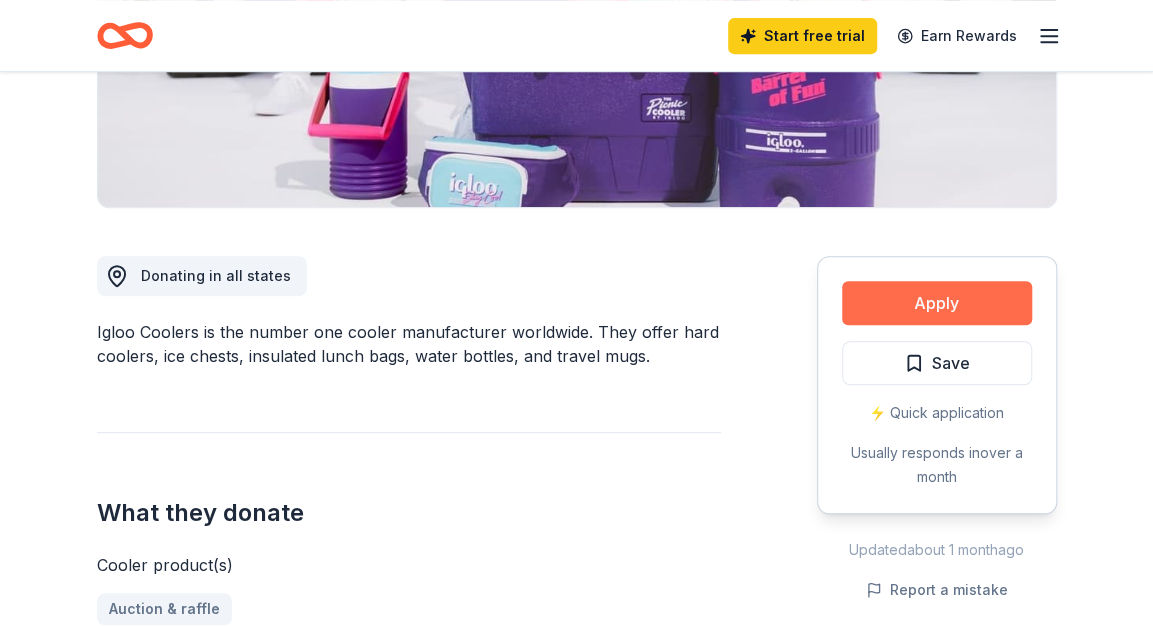 click on "Apply" at bounding box center (937, 303) 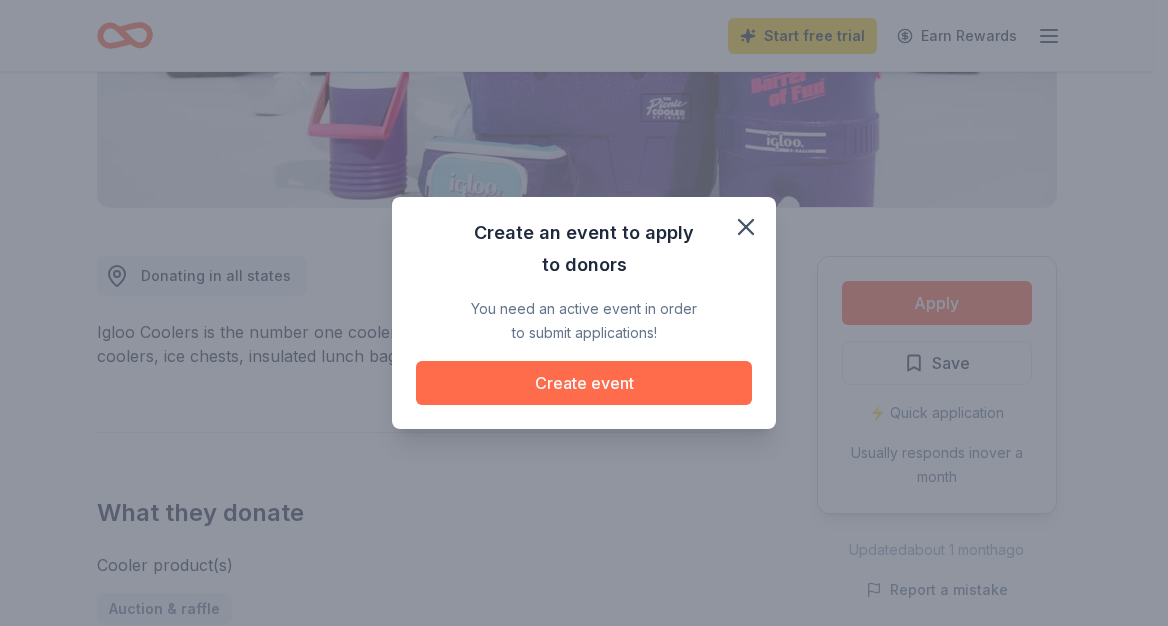 click on "Create event" at bounding box center (584, 383) 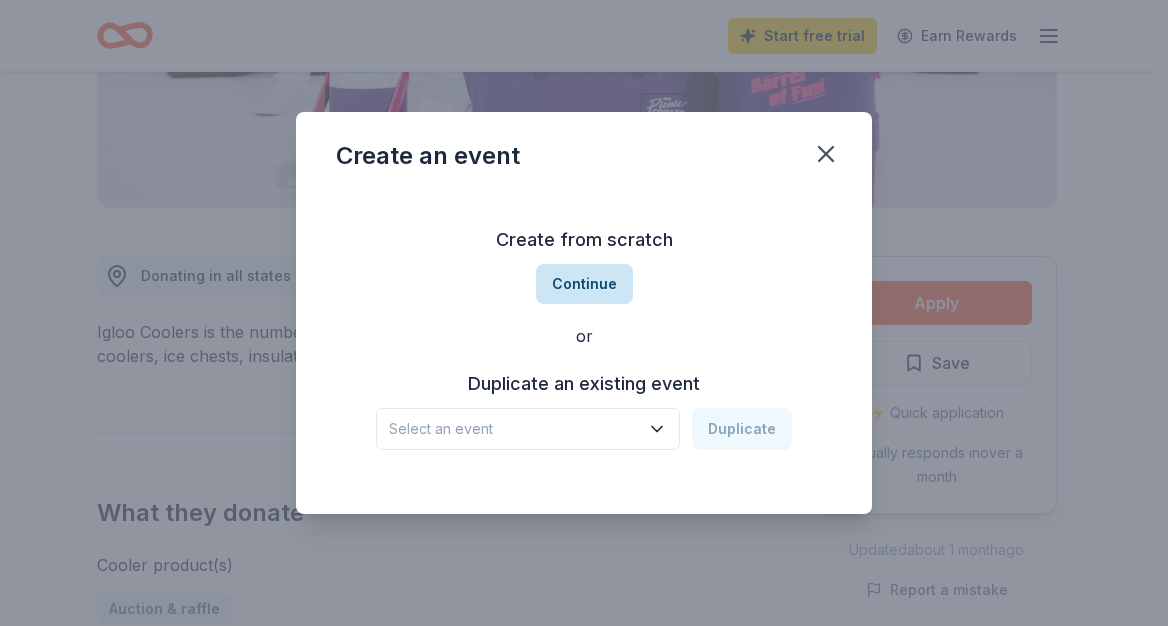 click on "Continue" at bounding box center (584, 284) 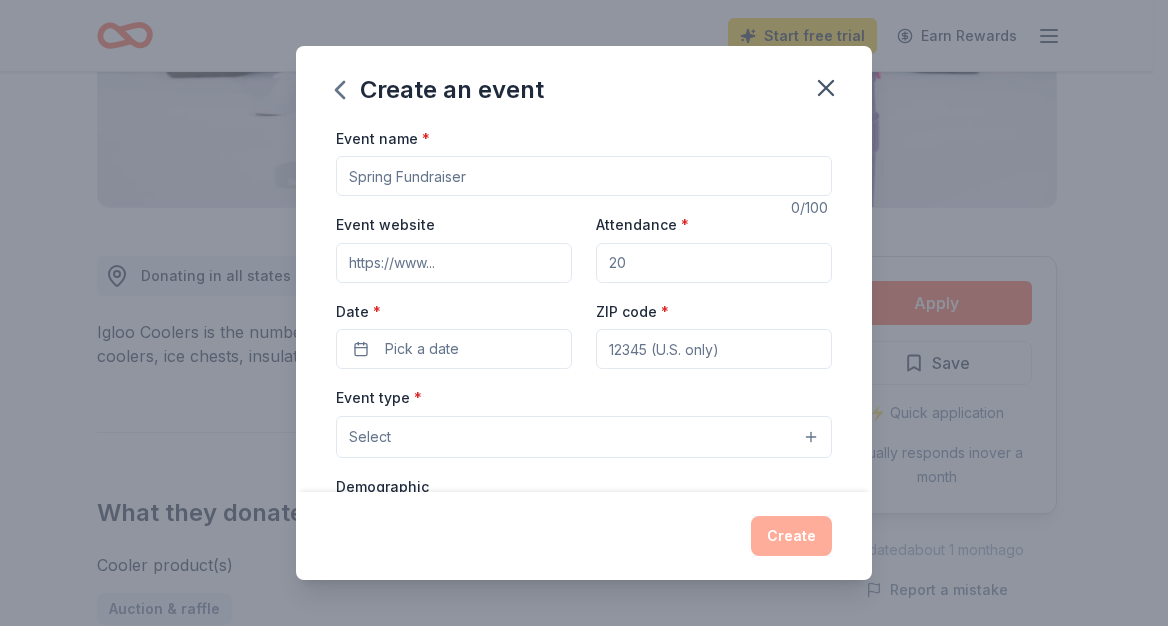 click on "Event name *" at bounding box center (584, 176) 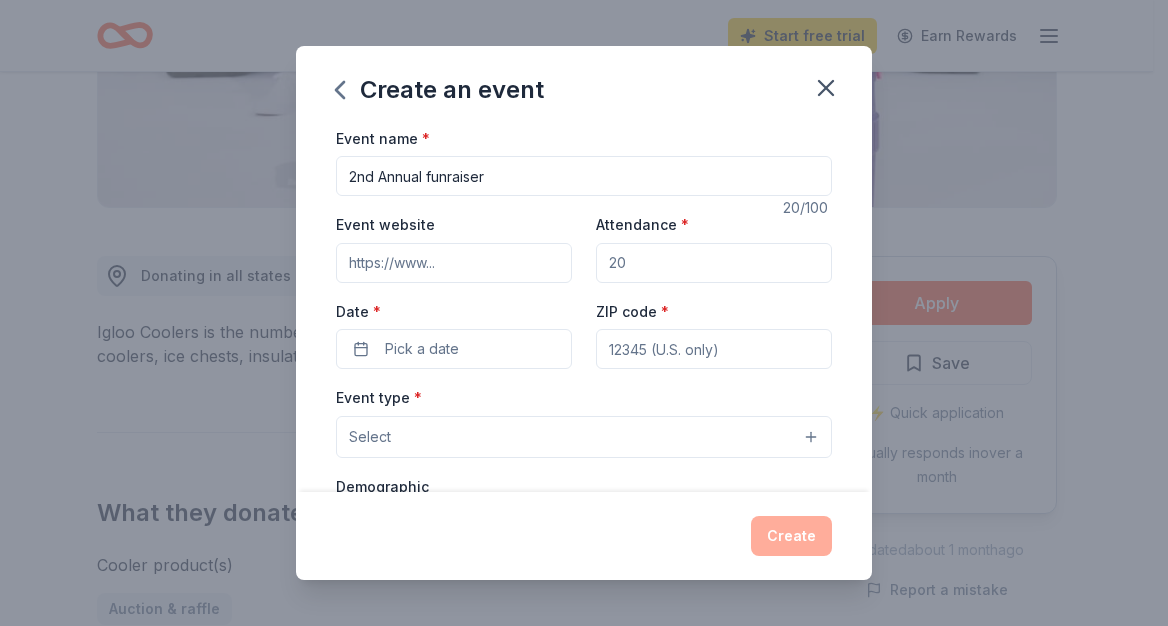 type on "2nd Annual funraiser" 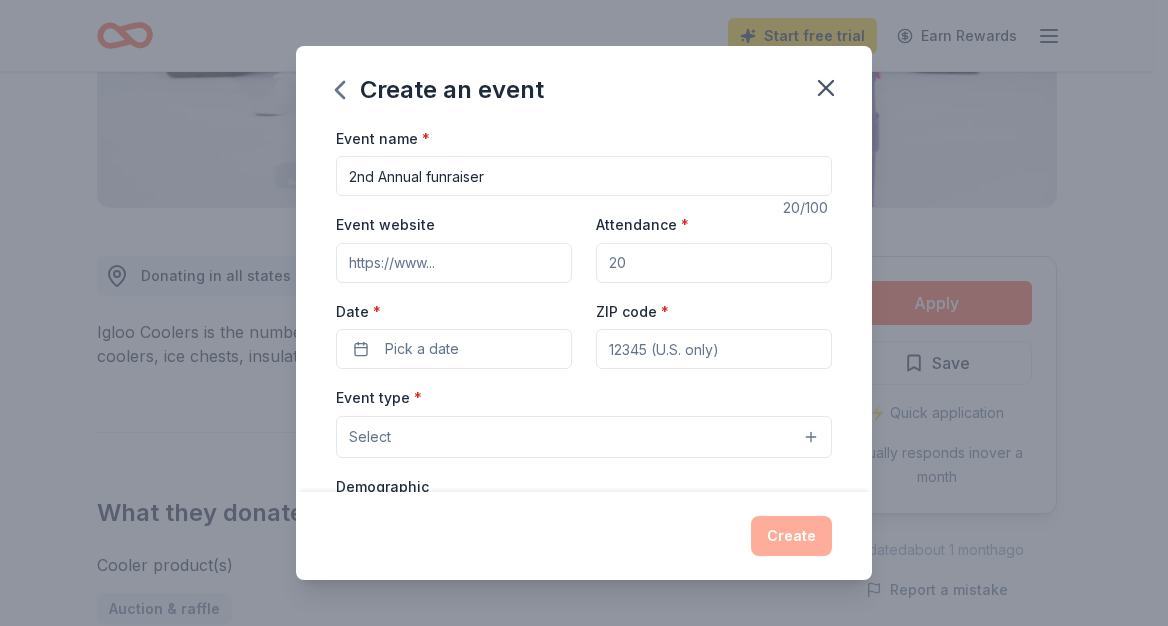 type on "bellwoodstraycrew.org" 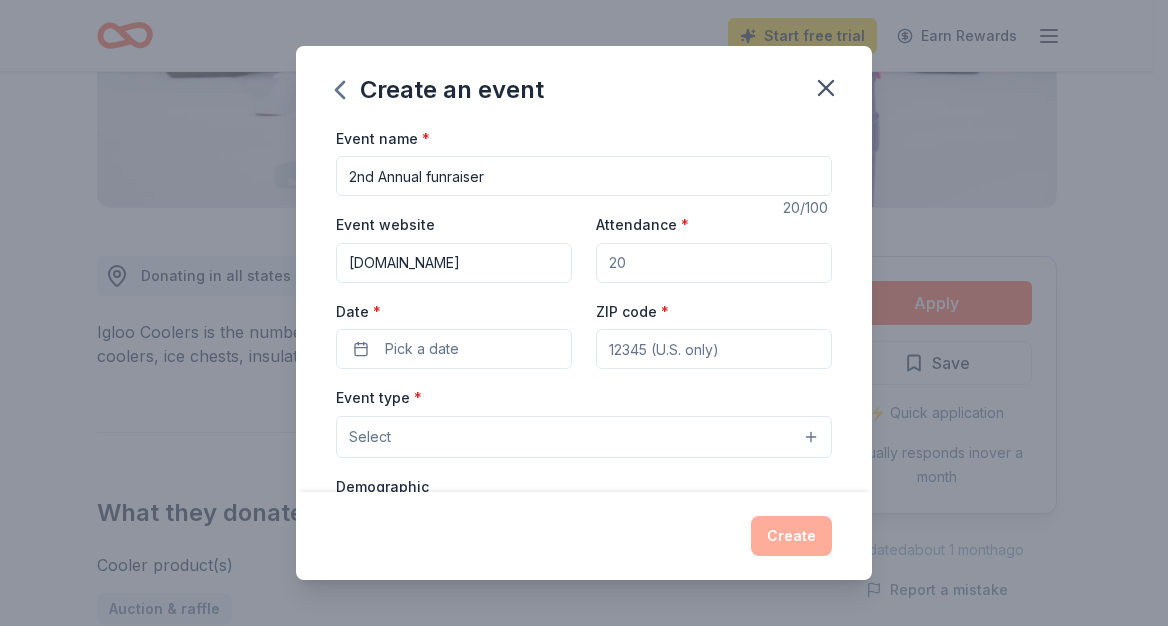 click on "Attendance *" at bounding box center [714, 263] 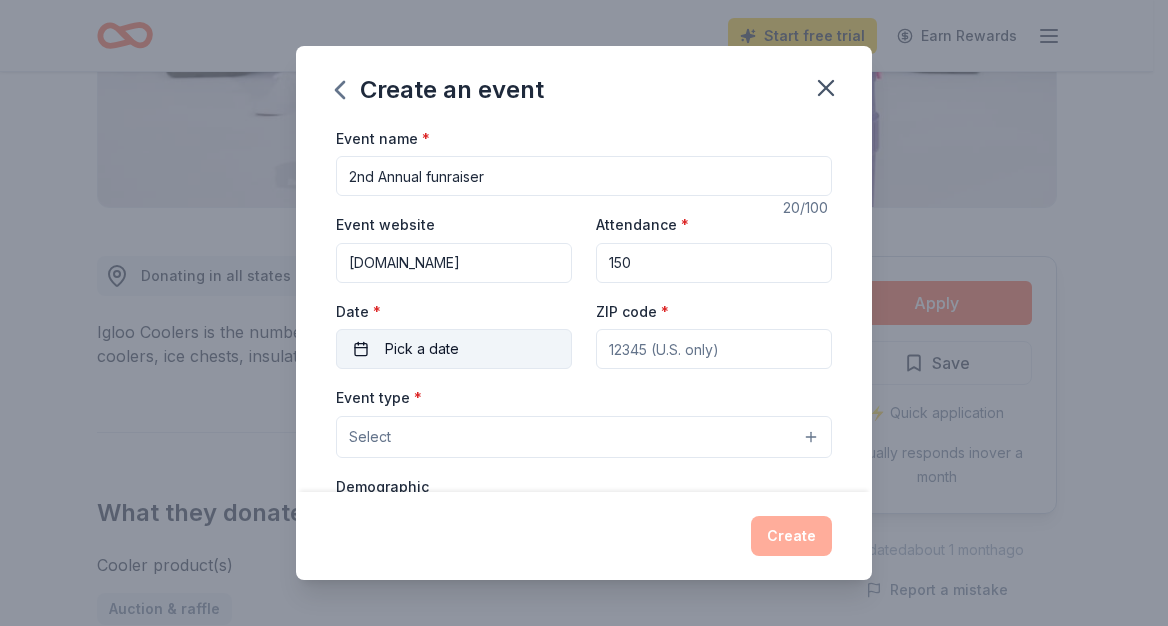 type on "150" 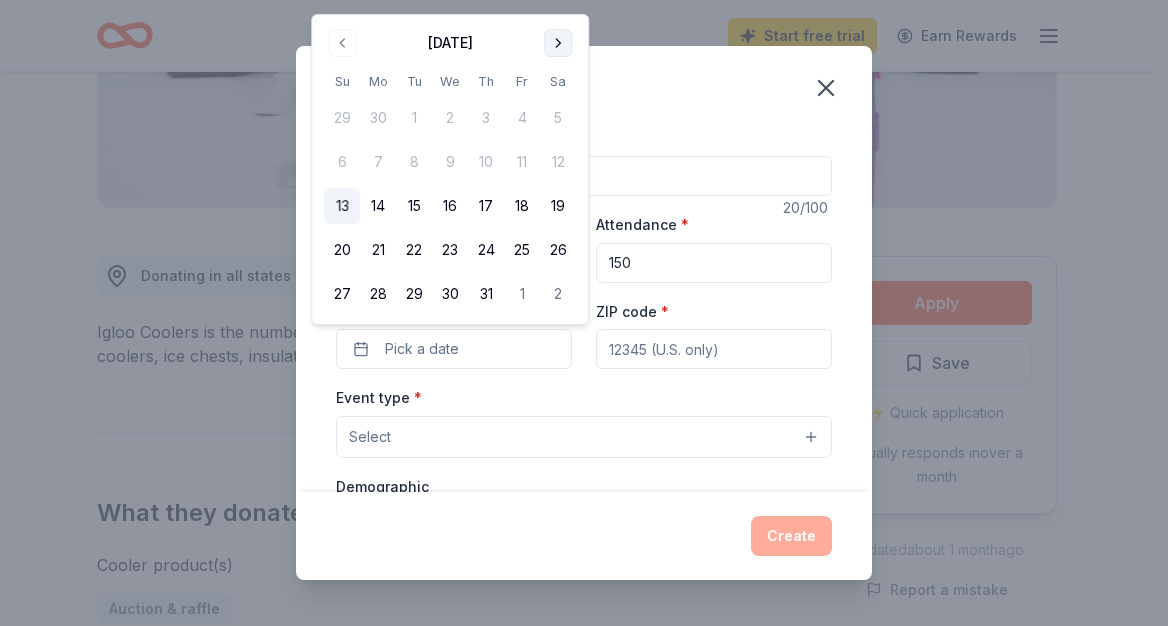 click at bounding box center [558, 43] 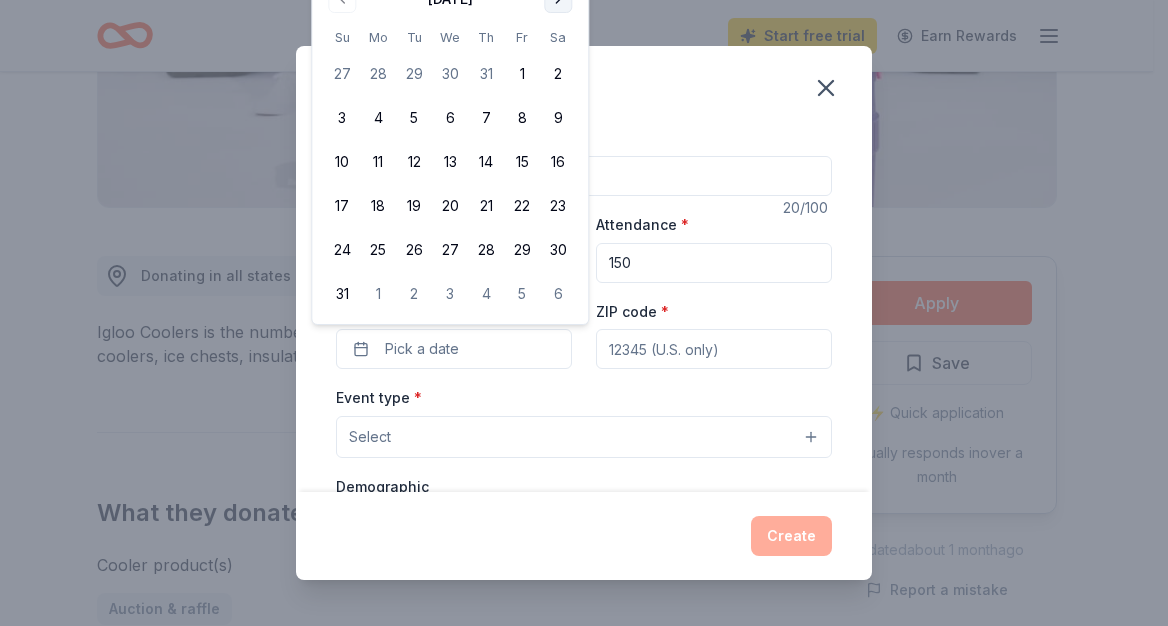 click on "Sa" at bounding box center (558, 37) 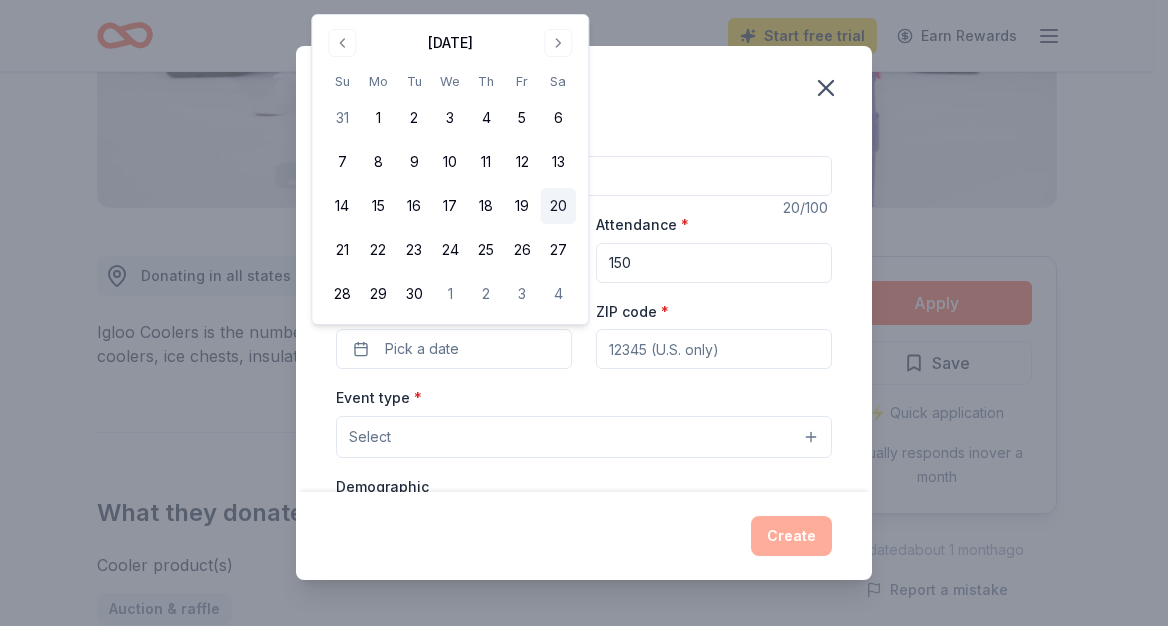 click on "20" at bounding box center (558, 206) 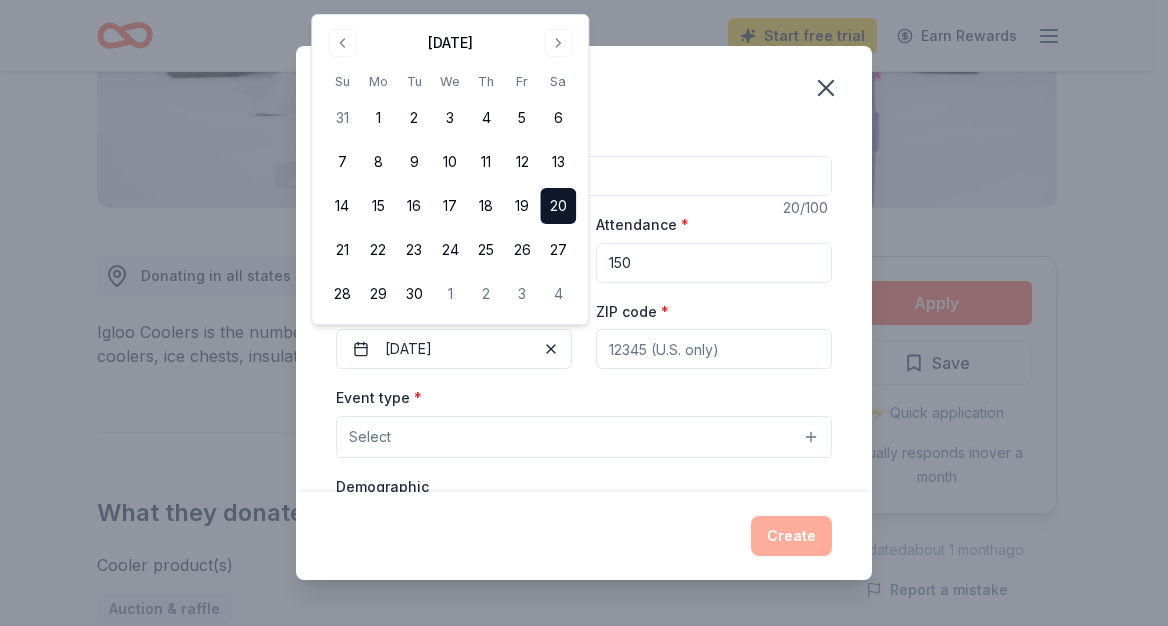 click on "ZIP code *" at bounding box center [714, 349] 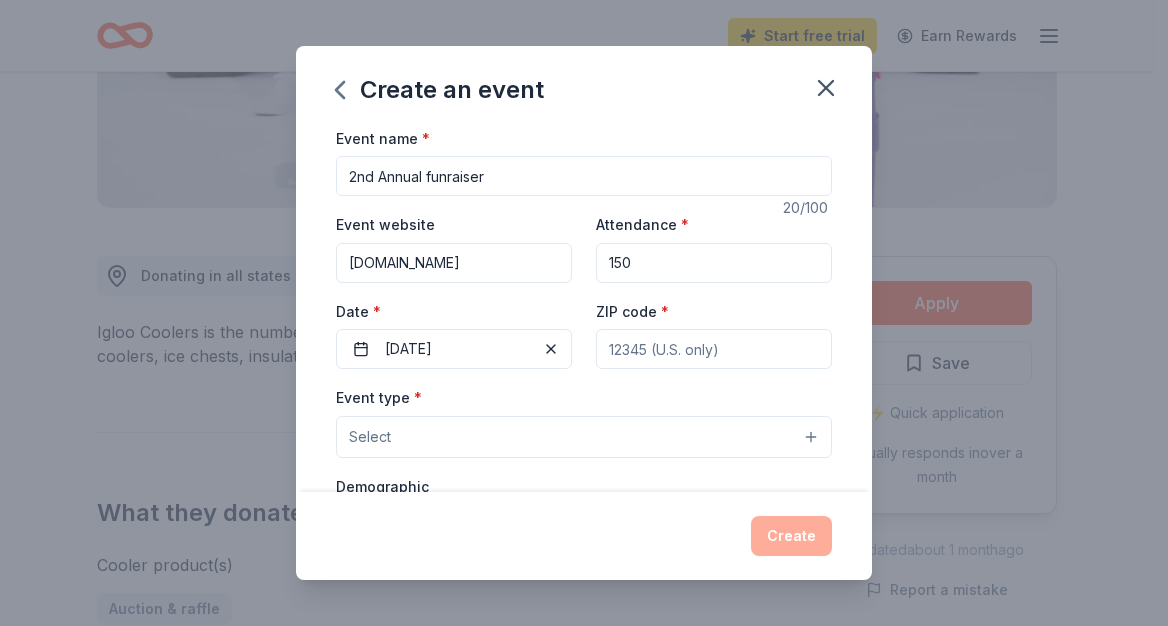 type on "60513" 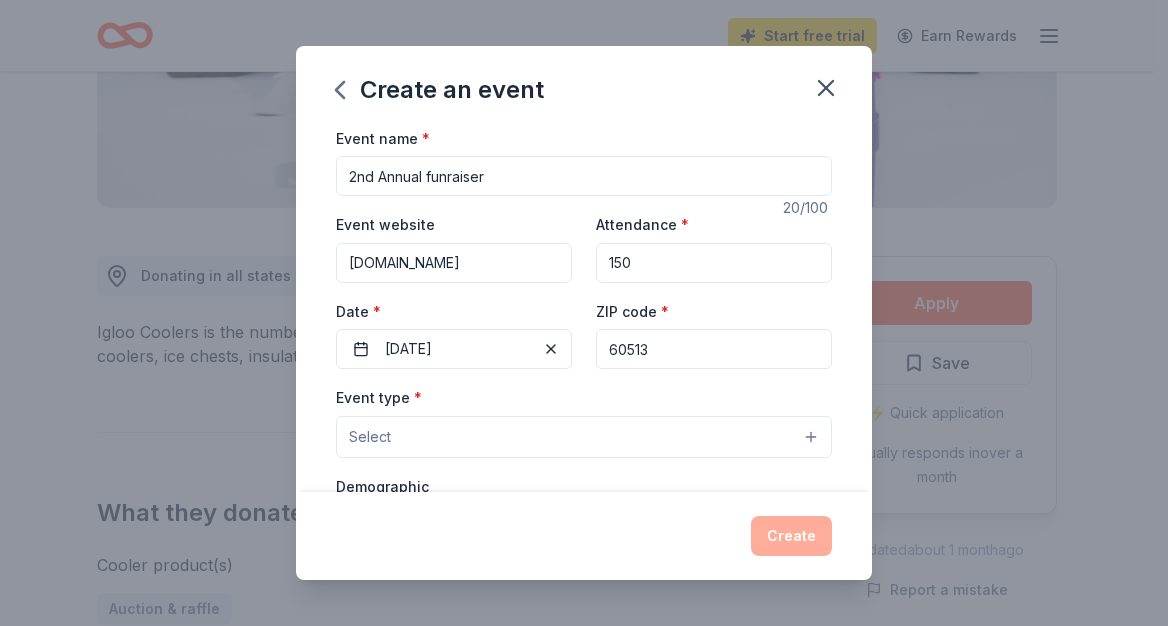 click on "Select" at bounding box center [584, 437] 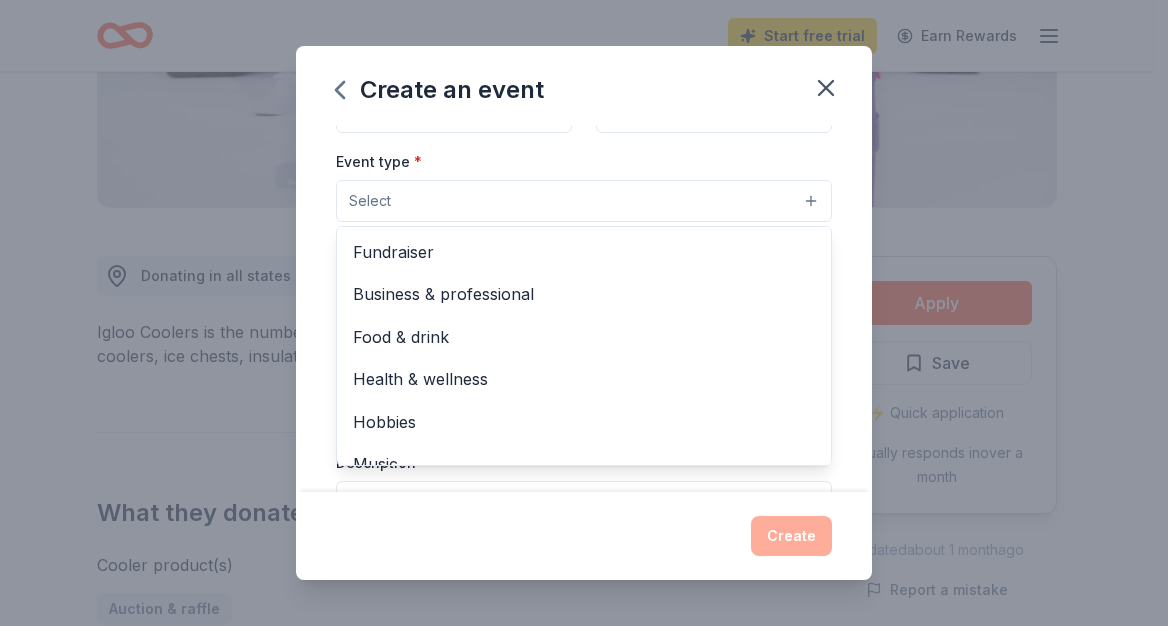scroll, scrollTop: 234, scrollLeft: 0, axis: vertical 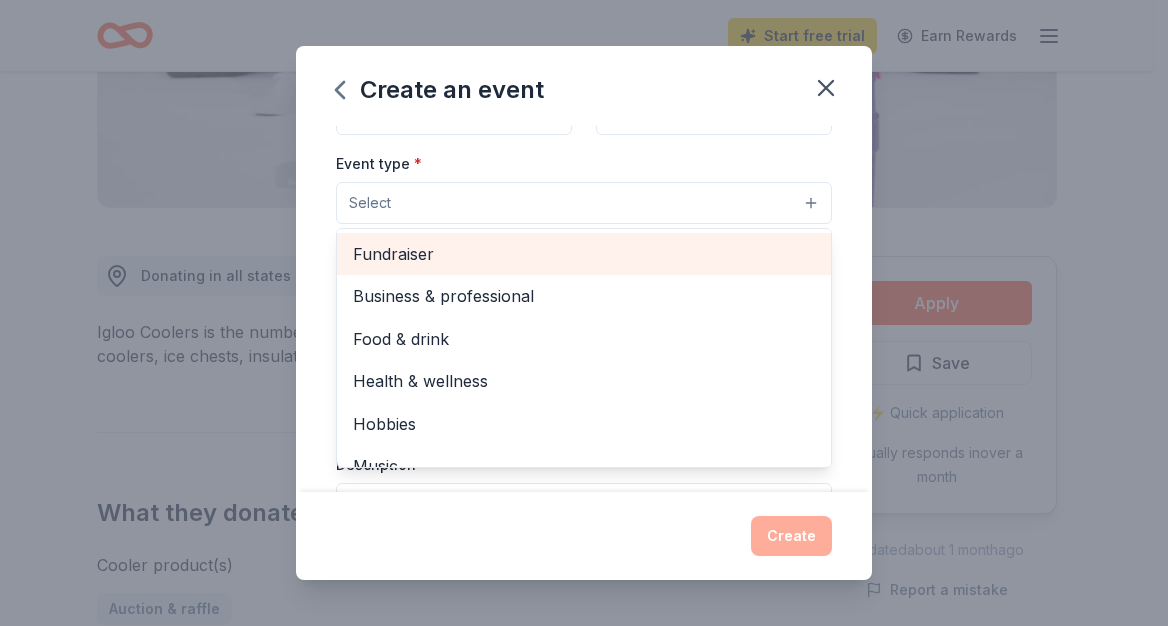 click on "Fundraiser" at bounding box center (584, 254) 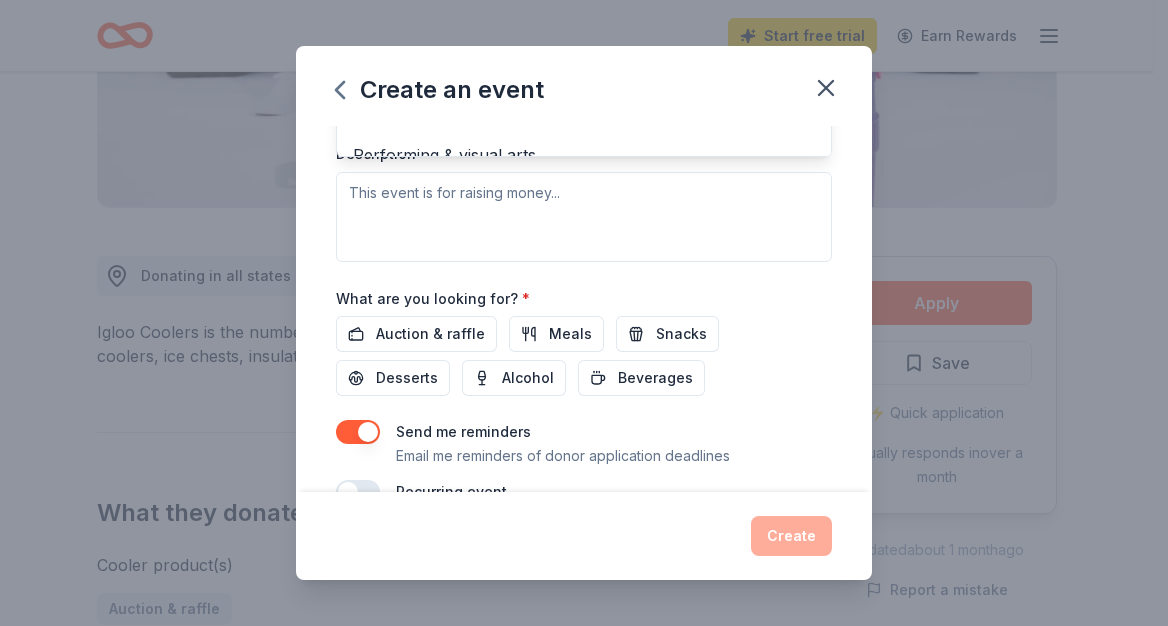 scroll, scrollTop: 553, scrollLeft: 0, axis: vertical 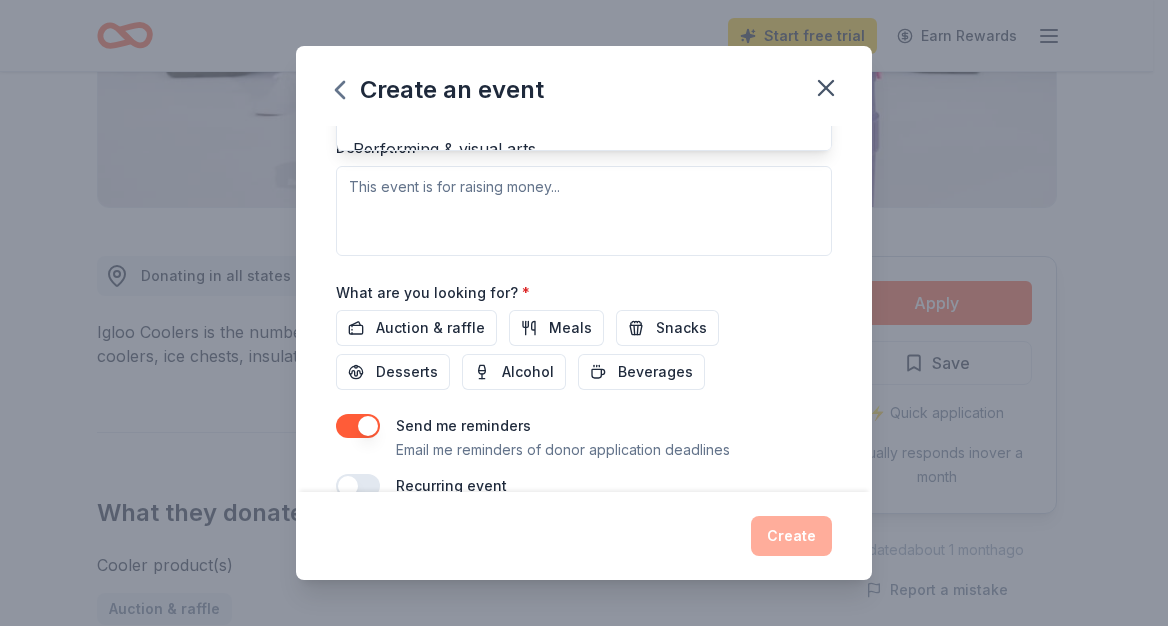 click on "Event type * Fundraiser Business & professional Food & drink Health & wellness Hobbies Music Performing & visual arts Demographic Select We use this information to help brands find events with their target demographic to sponsor their products. Mailing address Apt/unit Description" at bounding box center [584, 43] 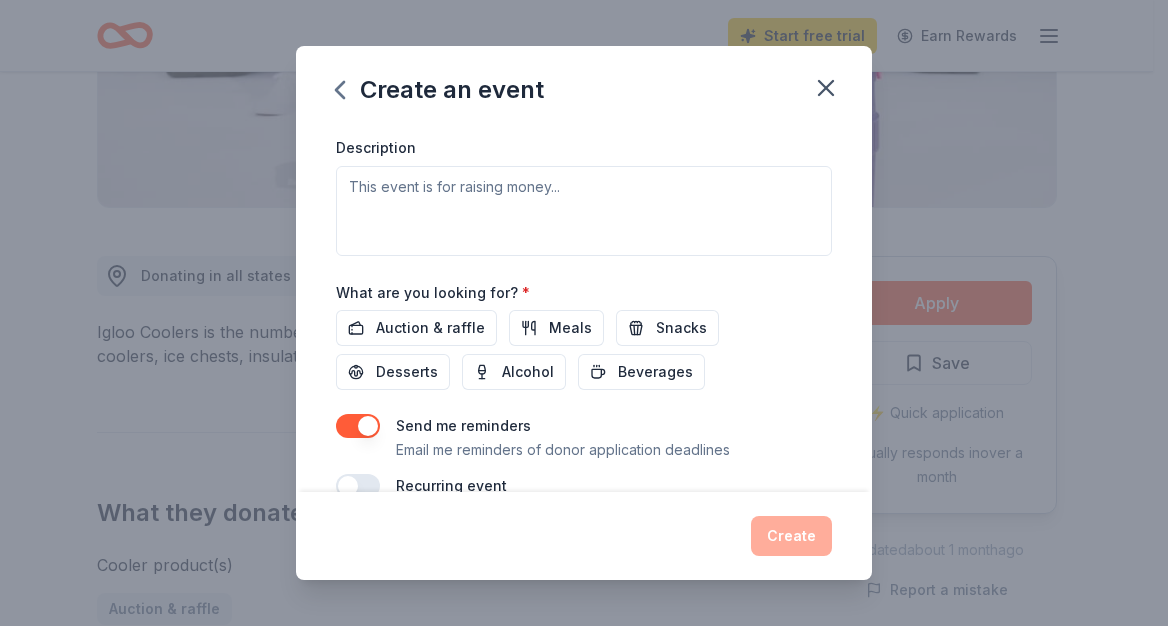 scroll, scrollTop: 127, scrollLeft: 0, axis: vertical 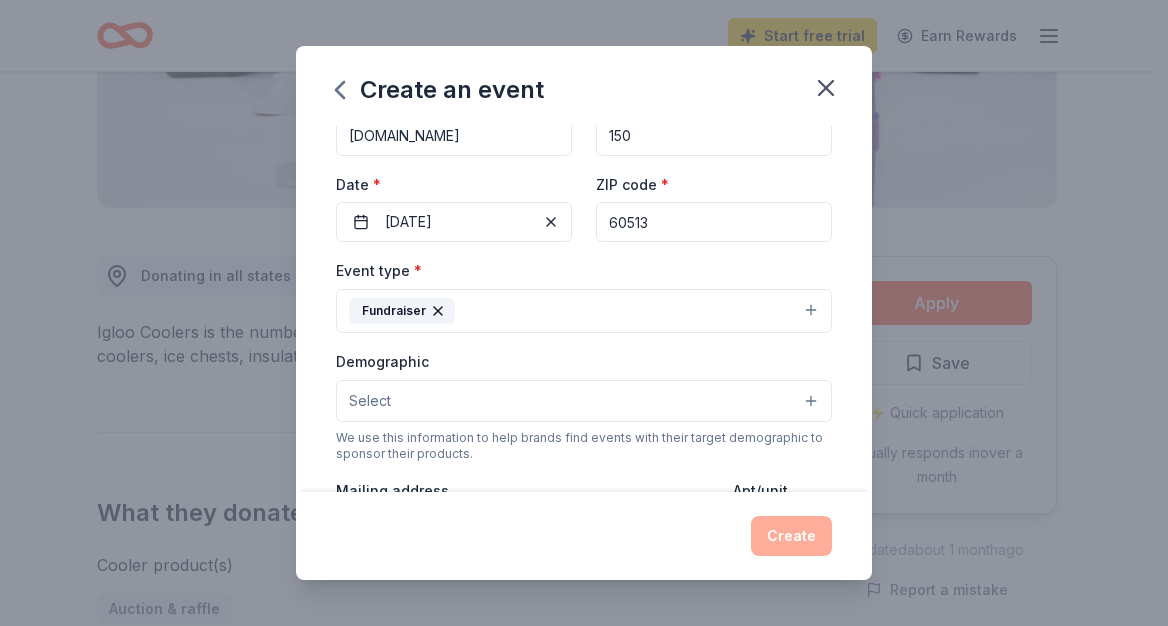 click on "Select" at bounding box center [584, 401] 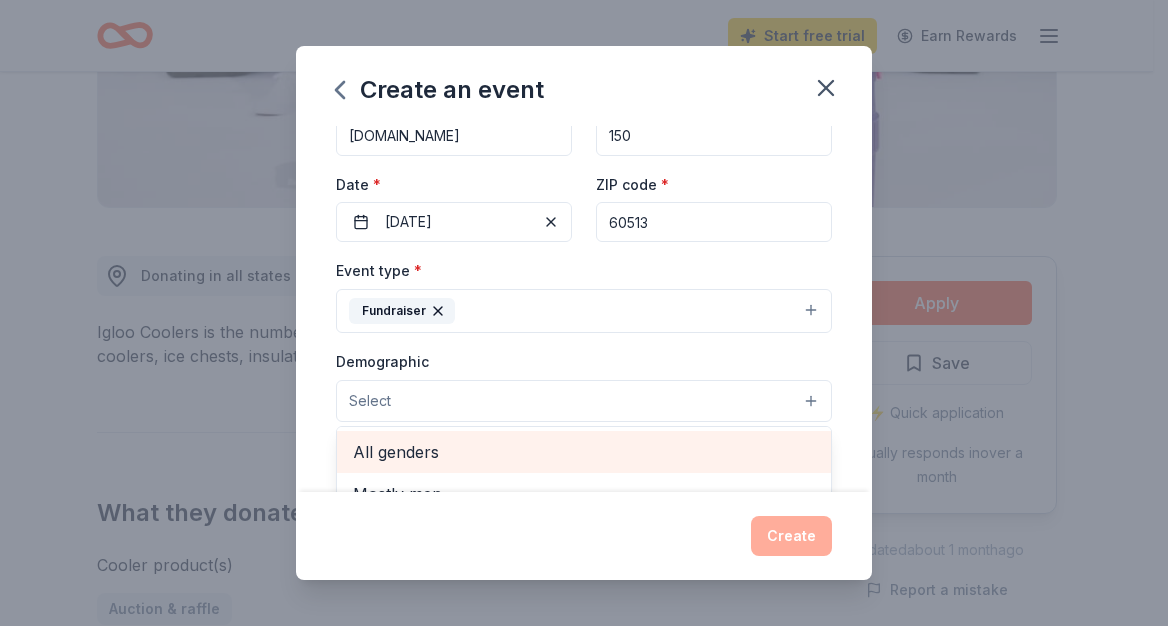 click on "All genders" at bounding box center (584, 452) 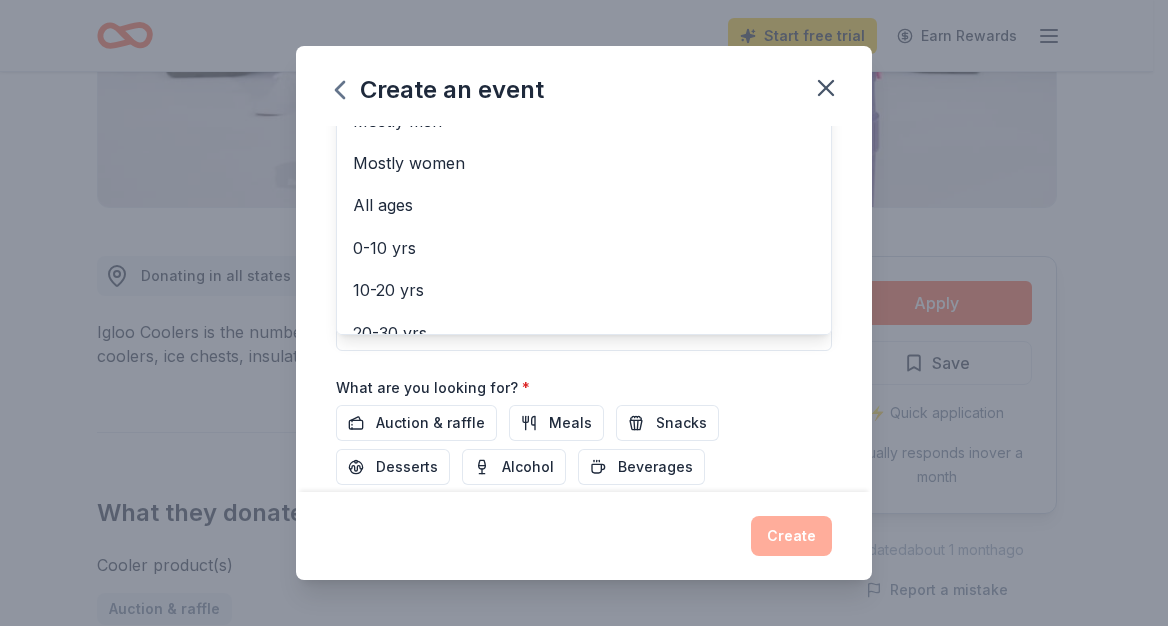 scroll, scrollTop: 438, scrollLeft: 0, axis: vertical 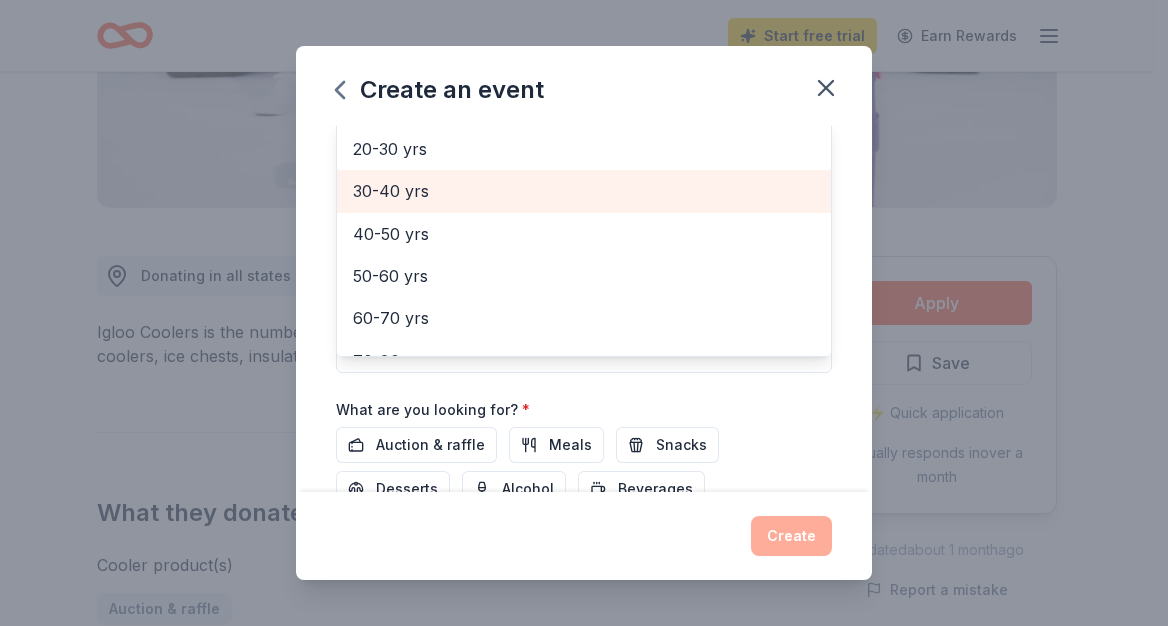 click on "30-40 yrs" at bounding box center (584, 191) 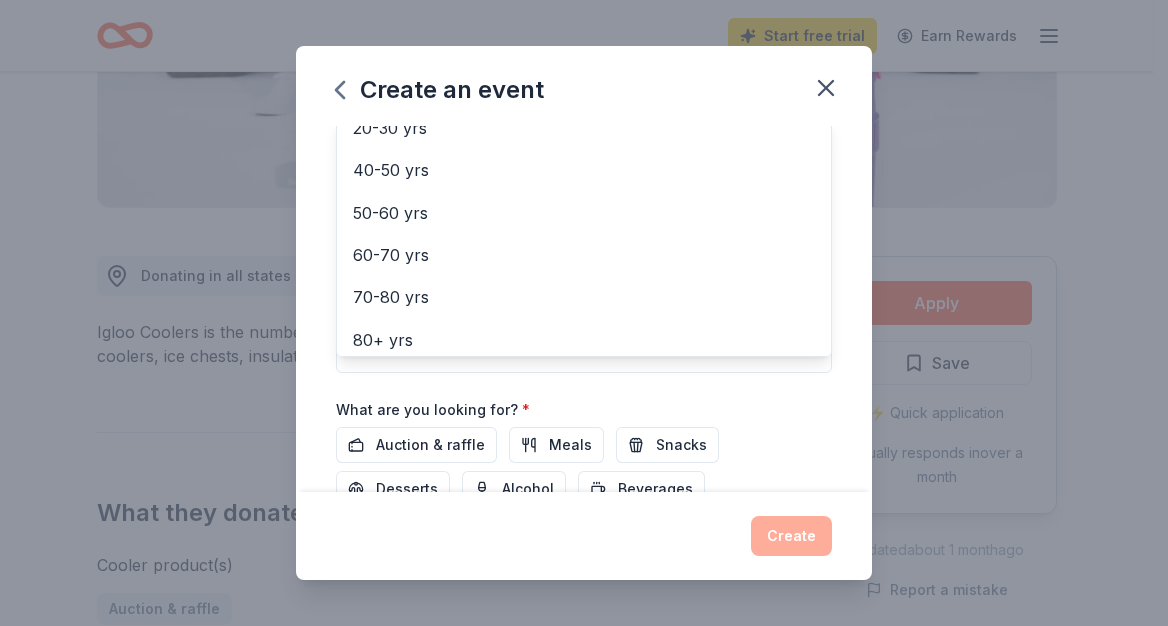 scroll, scrollTop: 235, scrollLeft: 0, axis: vertical 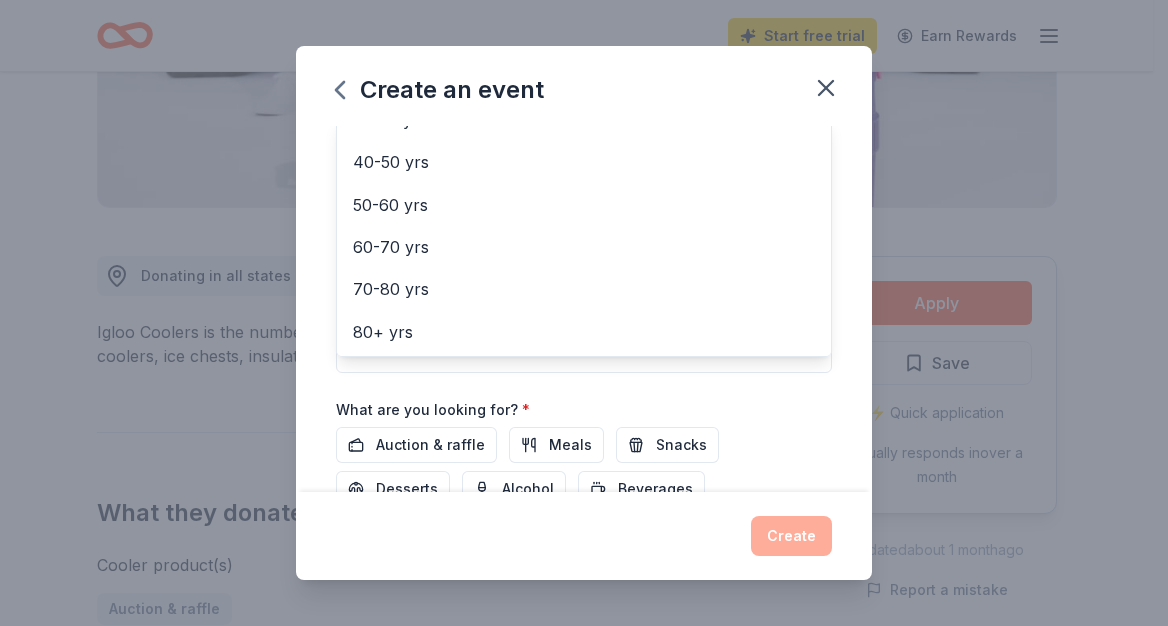 click on "Event name * 2nd Annual funraiser 20 /100 Event website bellwoodstraycrew.org Attendance * 150 Date * 09/20/2025 ZIP code * 60513 Event type * Fundraiser Demographic All genders 30-40 yrs Mostly men Mostly women All ages 0-10 yrs 10-20 yrs 20-30 yrs 40-50 yrs 50-60 yrs 60-70 yrs 70-80 yrs 80+ yrs We use this information to help brands find events with their target demographic to sponsor their products. Mailing address Apt/unit Description What are you looking for? * Auction & raffle Meals Snacks Desserts Alcohol Beverages Send me reminders Email me reminders of donor application deadlines Recurring event" at bounding box center [584, 152] 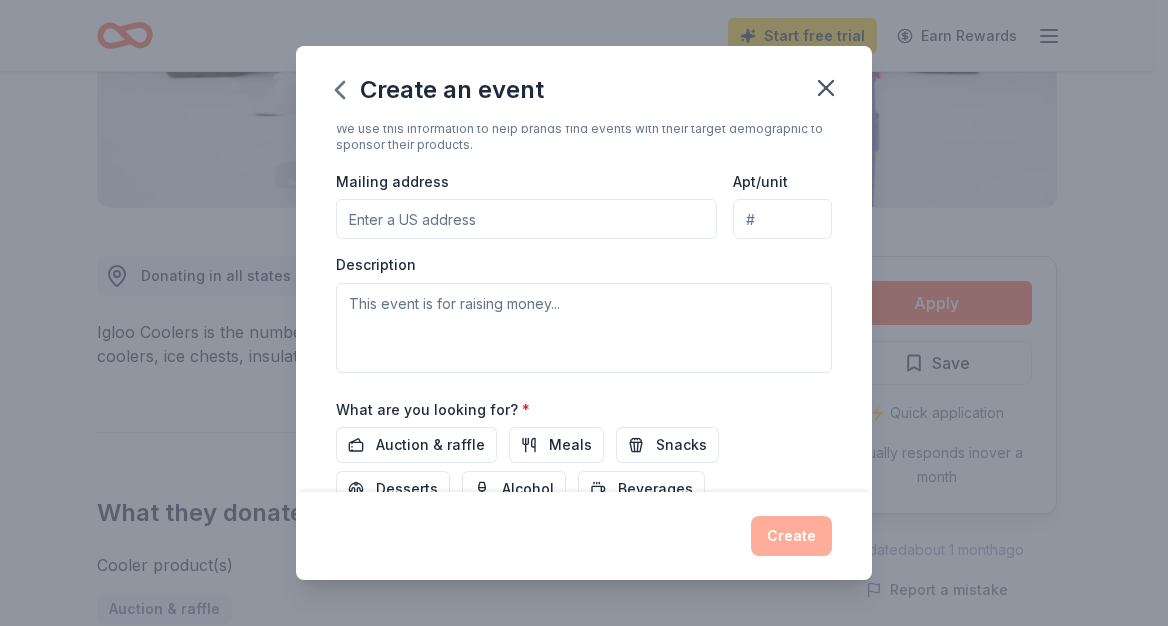 scroll, scrollTop: 216, scrollLeft: 0, axis: vertical 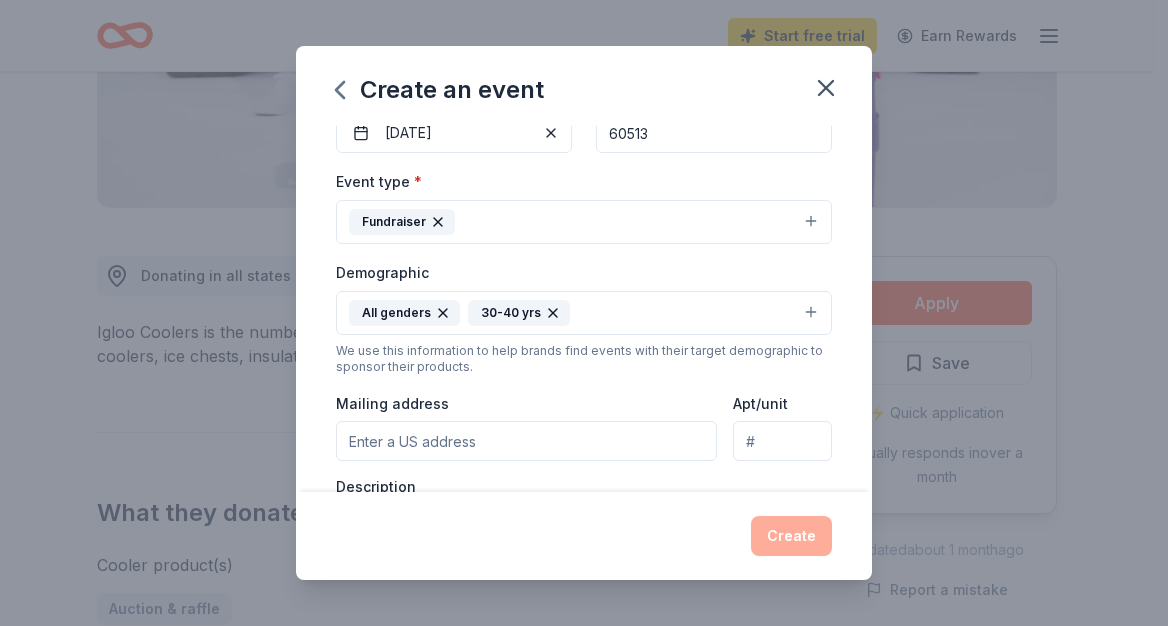 click on "All genders 30-40 yrs" at bounding box center (584, 313) 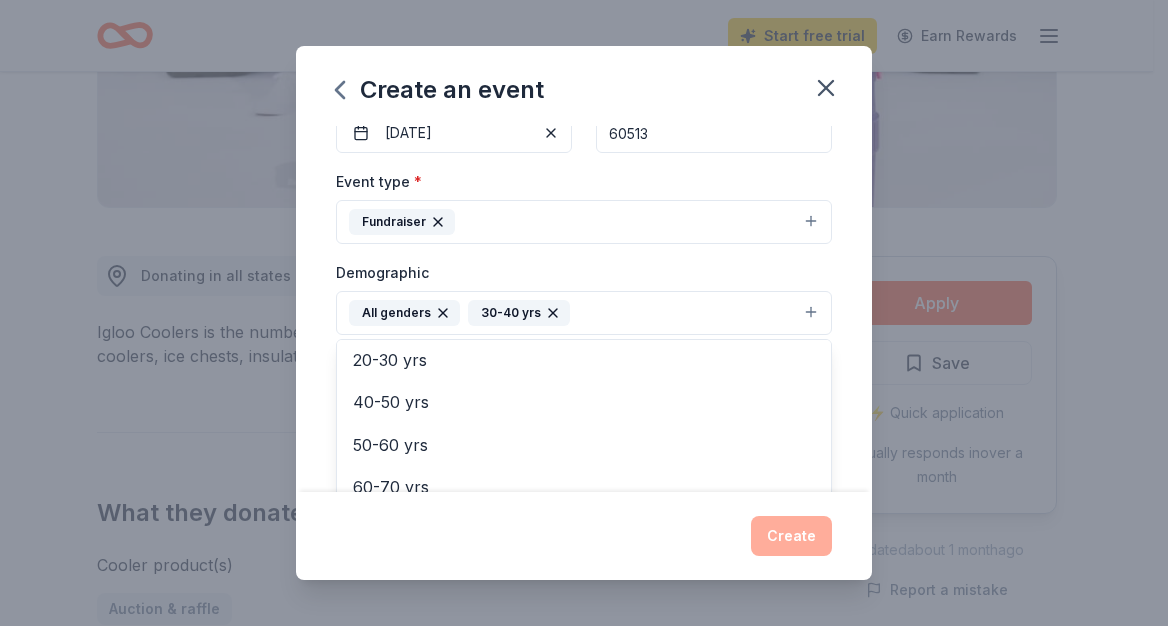 scroll, scrollTop: 235, scrollLeft: 0, axis: vertical 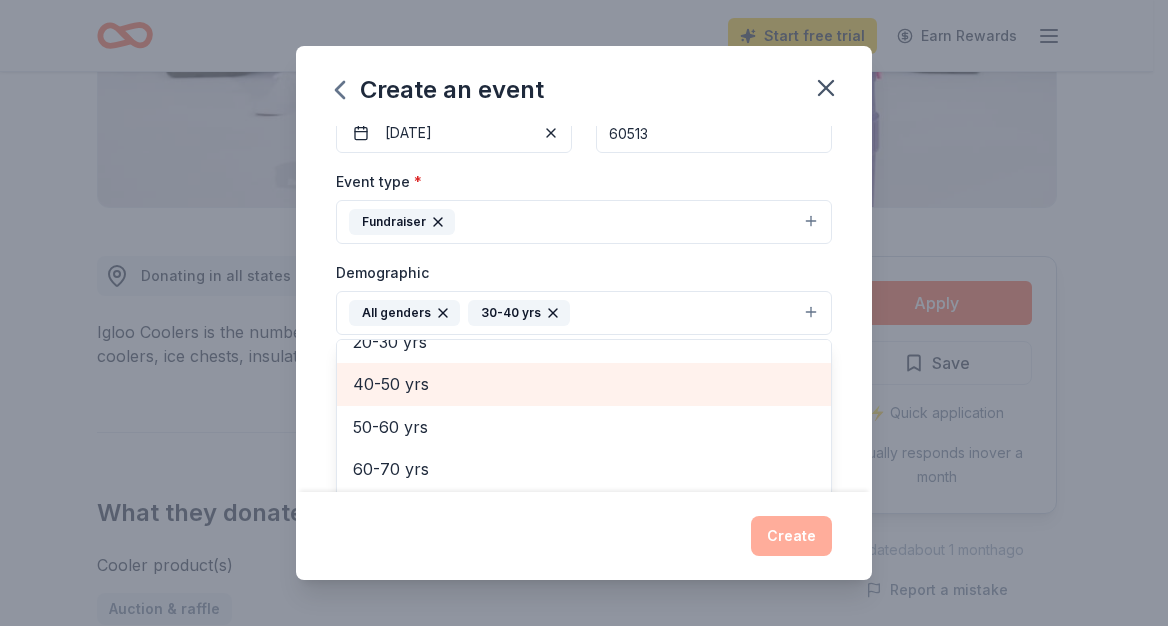 click on "40-50 yrs" at bounding box center (584, 384) 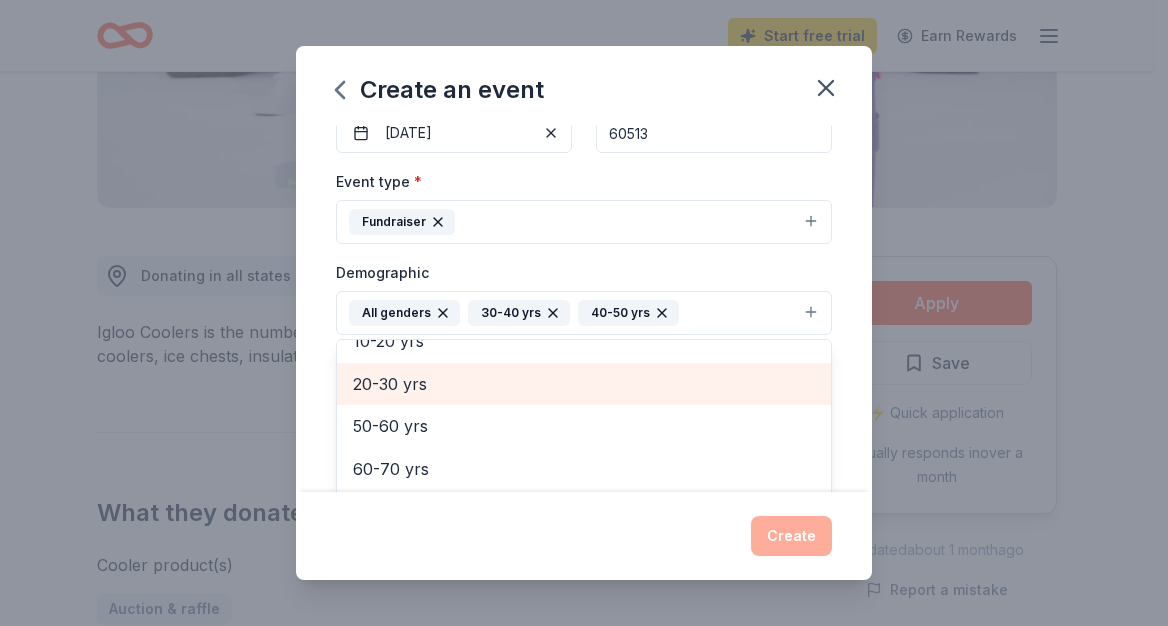 click on "20-30 yrs" at bounding box center (584, 384) 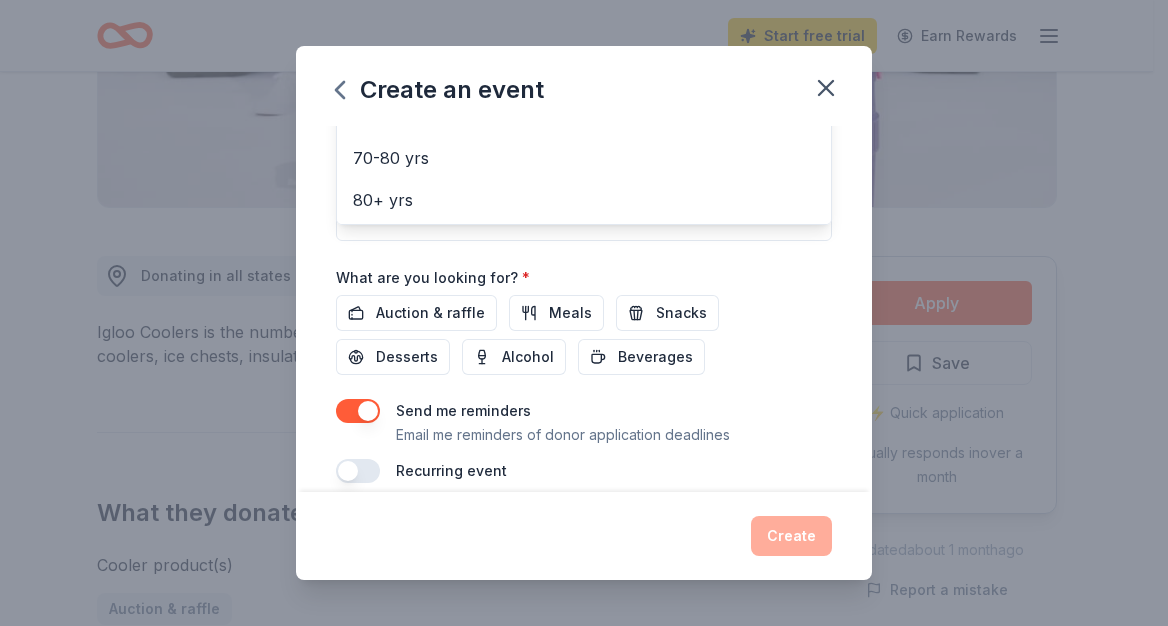 scroll, scrollTop: 587, scrollLeft: 0, axis: vertical 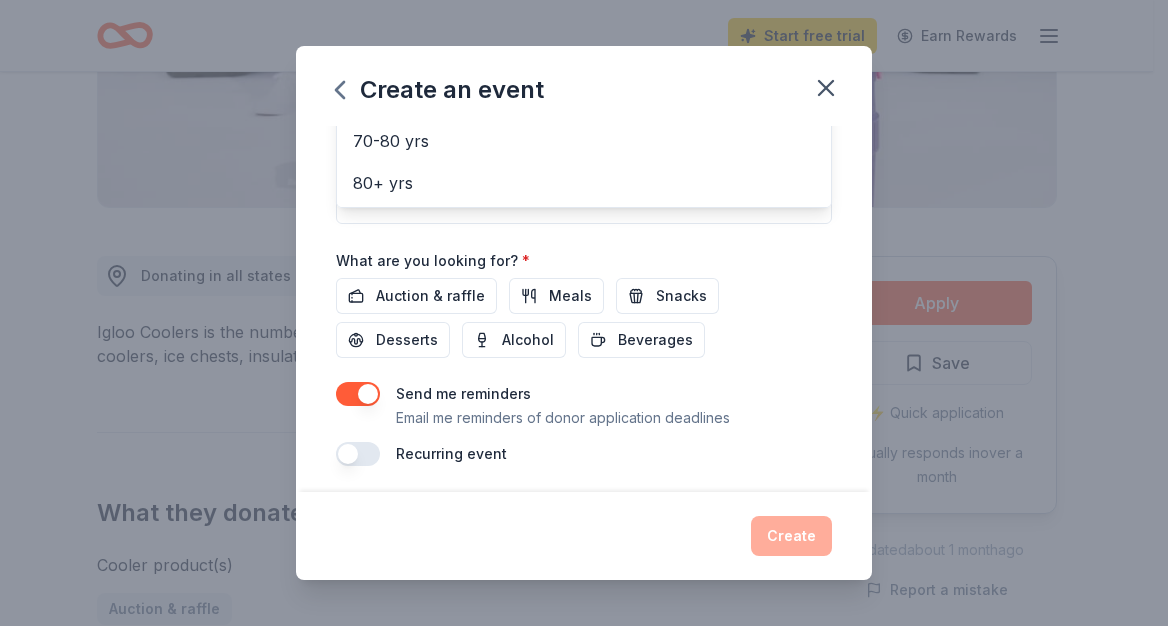 click on "Event name * 2nd Annual funraiser 20 /100 Event website bellwoodstraycrew.org Attendance * 150 Date * 09/20/2025 ZIP code * 60513 Event type * Fundraiser Demographic All genders 30-40 yrs 40-50 yrs 20-30 yrs Mostly men Mostly women All ages 0-10 yrs 10-20 yrs 50-60 yrs 60-70 yrs 70-80 yrs 80+ yrs We use this information to help brands find events with their target demographic to sponsor their products. Mailing address Apt/unit Description What are you looking for? * Auction & raffle Meals Snacks Desserts Alcohol Beverages Send me reminders Email me reminders of donor application deadlines Recurring event" at bounding box center (584, 3) 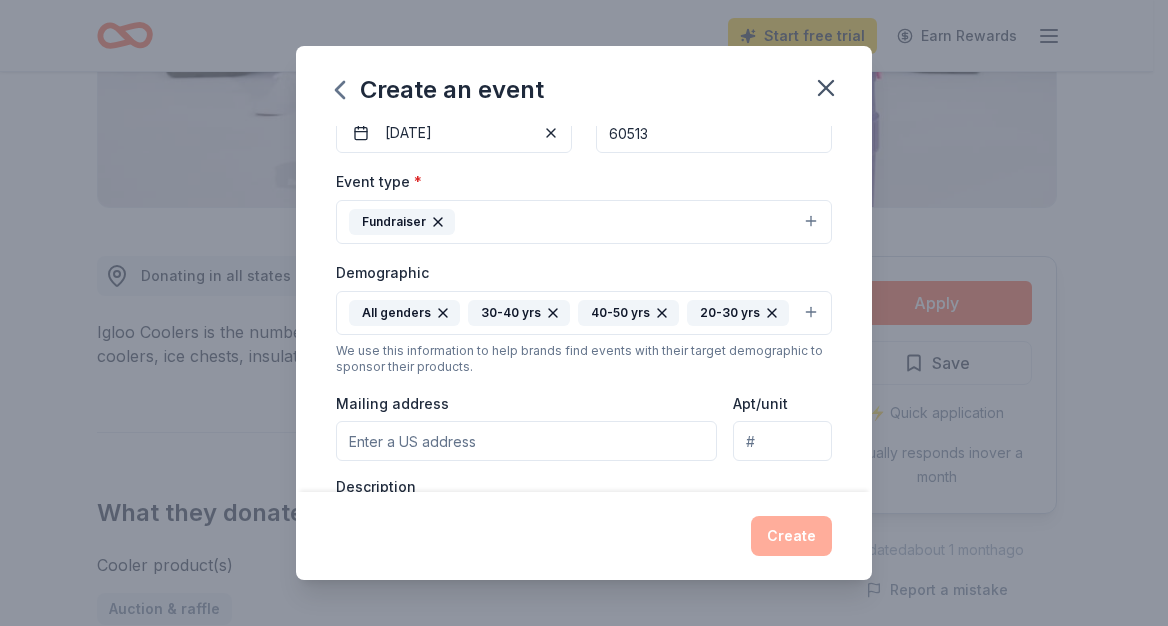 click on "Mailing address" at bounding box center (526, 441) 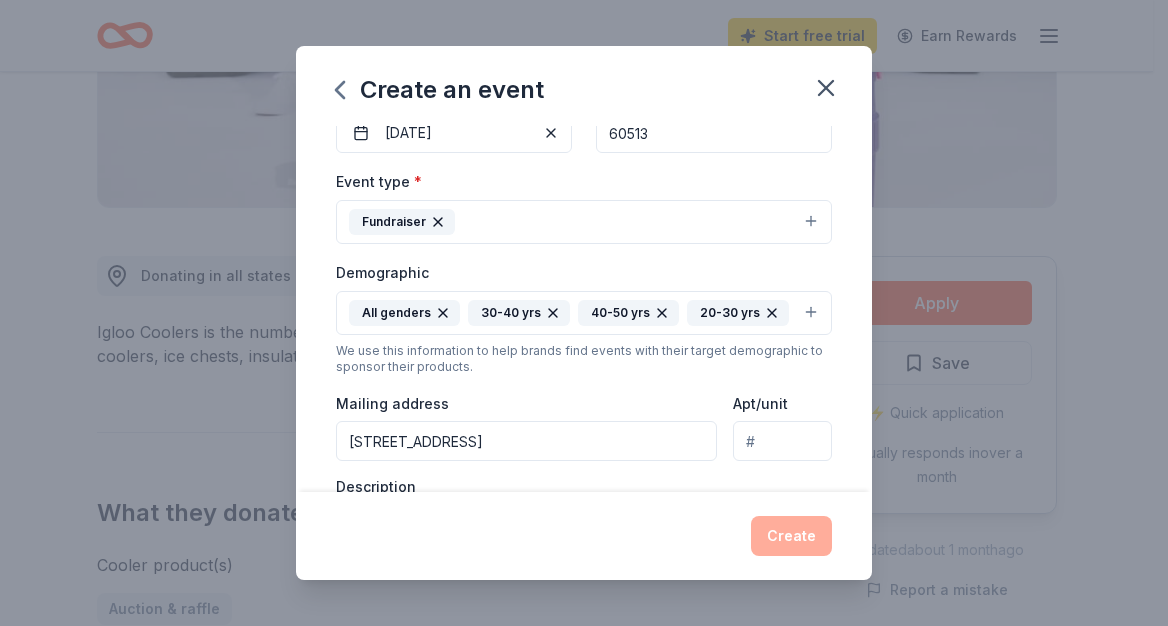 type on "3317 Oak Avenue, Brookfield, IL, 60513" 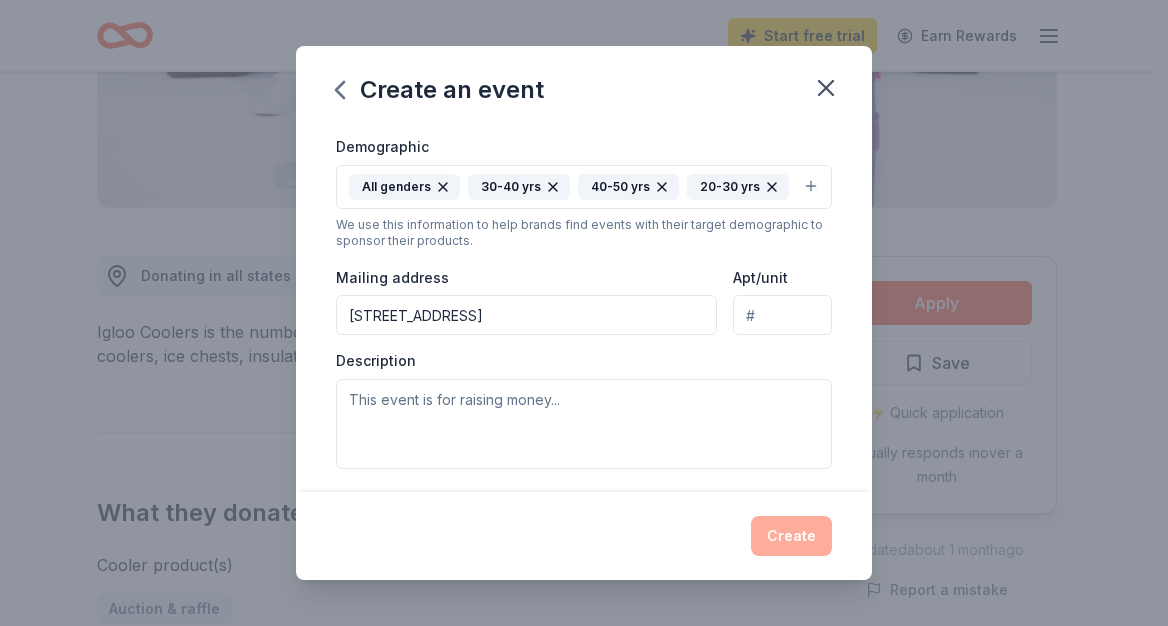 scroll, scrollTop: 365, scrollLeft: 0, axis: vertical 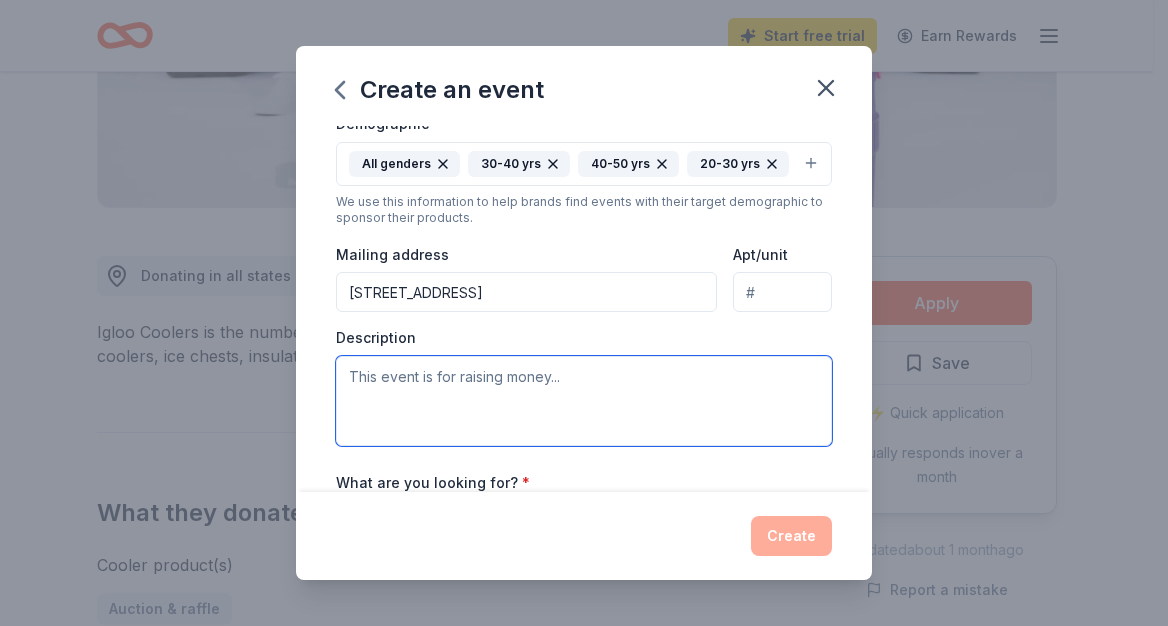 click at bounding box center (584, 401) 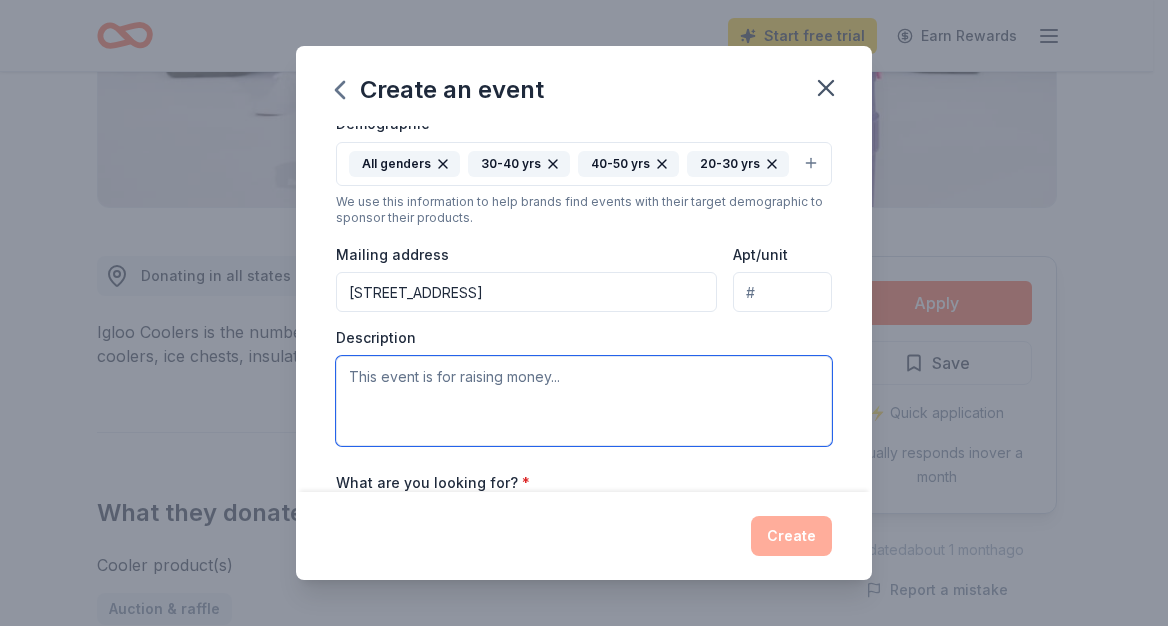 paste on "The Bellwood Stray Crew bridges the gap between law enforcement and the rescue world by caring for the stray, abused, neglected, and abandoned animals of all ages brought into the kennel at the Bellwood Police Department. While in our care, we provide basic vaccinations, medical testing & treatment, food, enrichment, exercise, and perform community outreach.  Our goal is to place our animals with recognized 501(c)(3) rescue organizations to be fully vetted and adopted to loving families.
The Bellwood Stray Crew is a nonprofit 501(c)(3) organization, Tax I.D. # 99-2721251 and we are asking for your support in our fundraiser efforts for our second annual fundraiser on Saturday September 20th at Sebastian Ale House, 8900 Fairview, Brookfield, IL 60513 from 3pm to 6pm .
Join us on September 20th for a night of fun, raffles, food and a live performance by SUPERFLY REDNECK !!!  Would you consider donating an item or items that can be used as raffle prizes to help us raise money and see our mission through?  We ..." 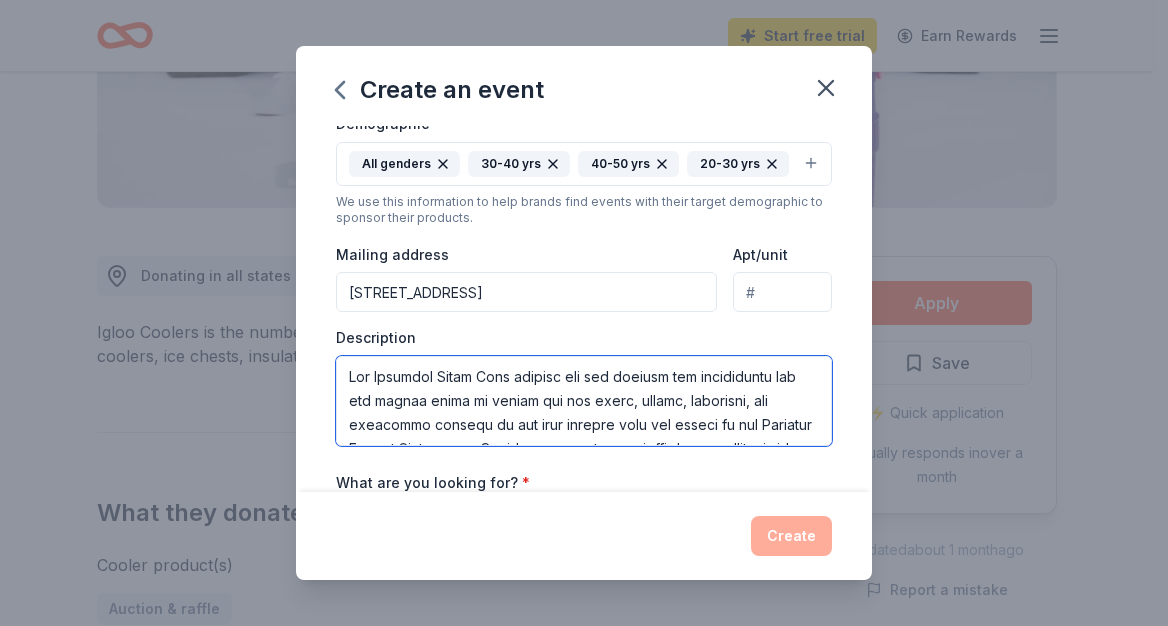 scroll, scrollTop: 492, scrollLeft: 0, axis: vertical 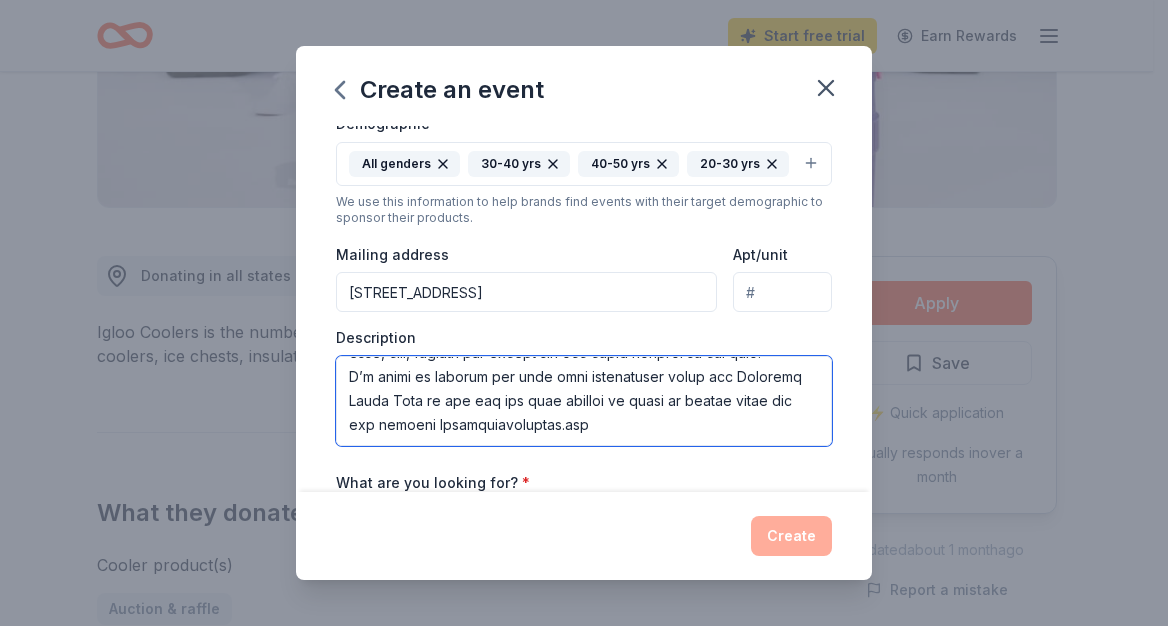 type on "The Bellwood Stray Crew bridges the gap between law enforcement and the rescue world by caring for the stray, abused, neglected, and abandoned animals of all ages brought into the kennel at the Bellwood Police Department. While in our care, we provide basic vaccinations, medical testing & treatment, food, enrichment, exercise, and perform community outreach.  Our goal is to place our animals with recognized 501(c)(3) rescue organizations to be fully vetted and adopted to loving families.
The Bellwood Stray Crew is a nonprofit 501(c)(3) organization, Tax I.D. # 99-2721251 and we are asking for your support in our fundraiser efforts for our second annual fundraiser on Saturday September 20th at Sebastian Ale House, 8900 Fairview, Brookfield, IL 60513 from 3pm to 6pm .
Join us on September 20th for a night of fun, raffles, food and a live performance by SUPERFLY REDNECK !!!  Would you consider donating an item or items that can be used as raffle prizes to help us raise money and see our mission through?  We ..." 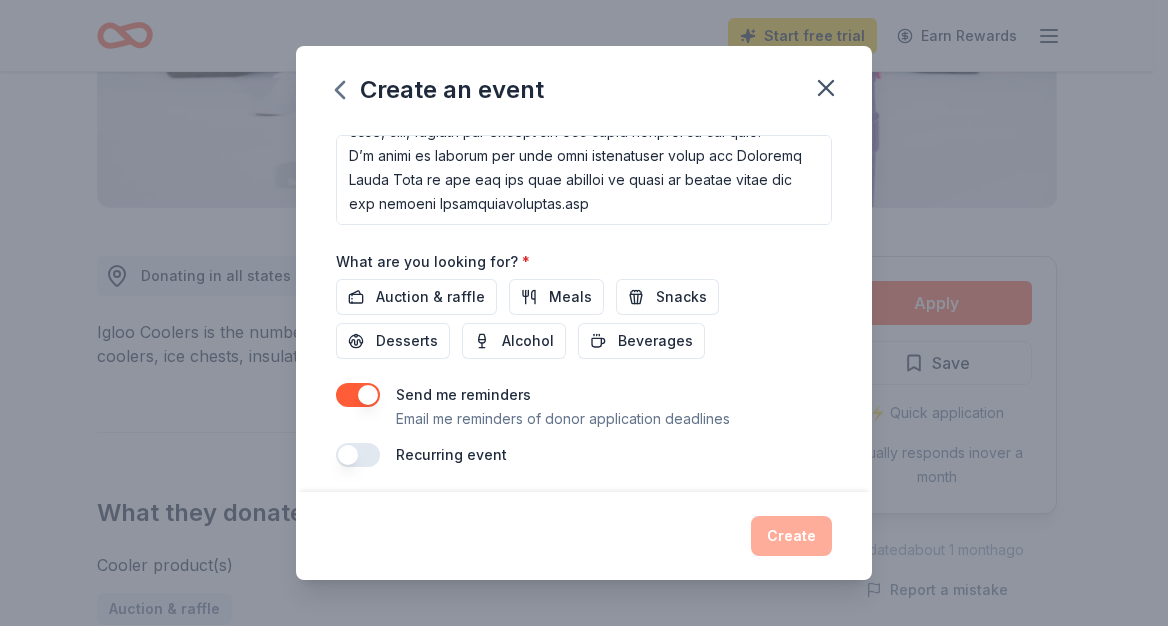 scroll, scrollTop: 582, scrollLeft: 0, axis: vertical 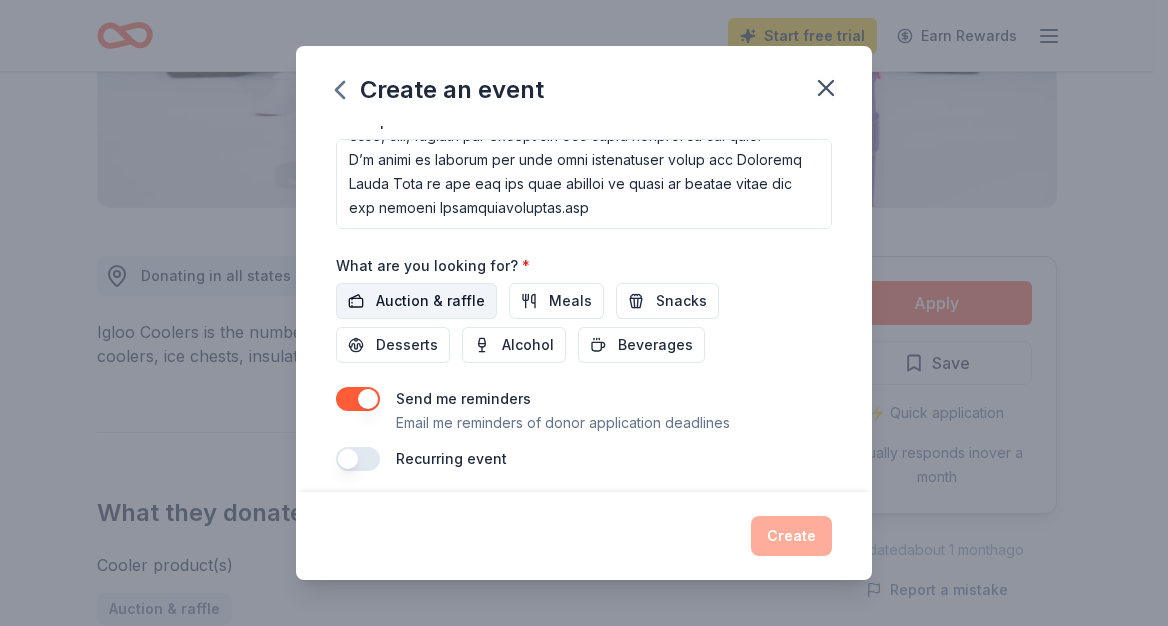click on "Auction & raffle" at bounding box center (430, 301) 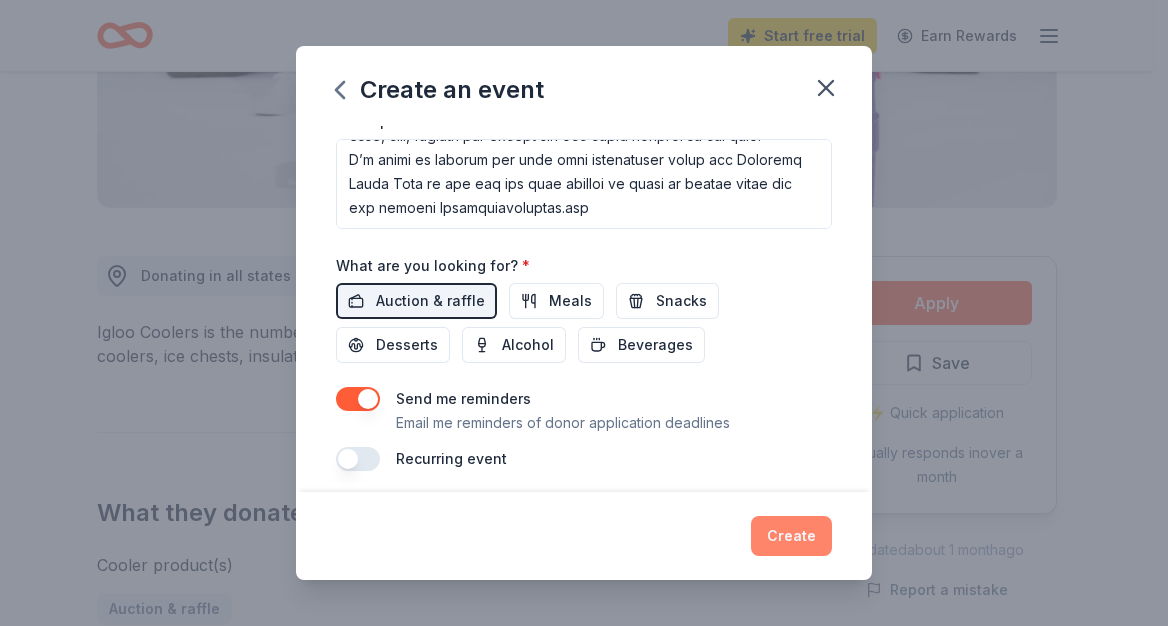 click on "Create" at bounding box center (791, 536) 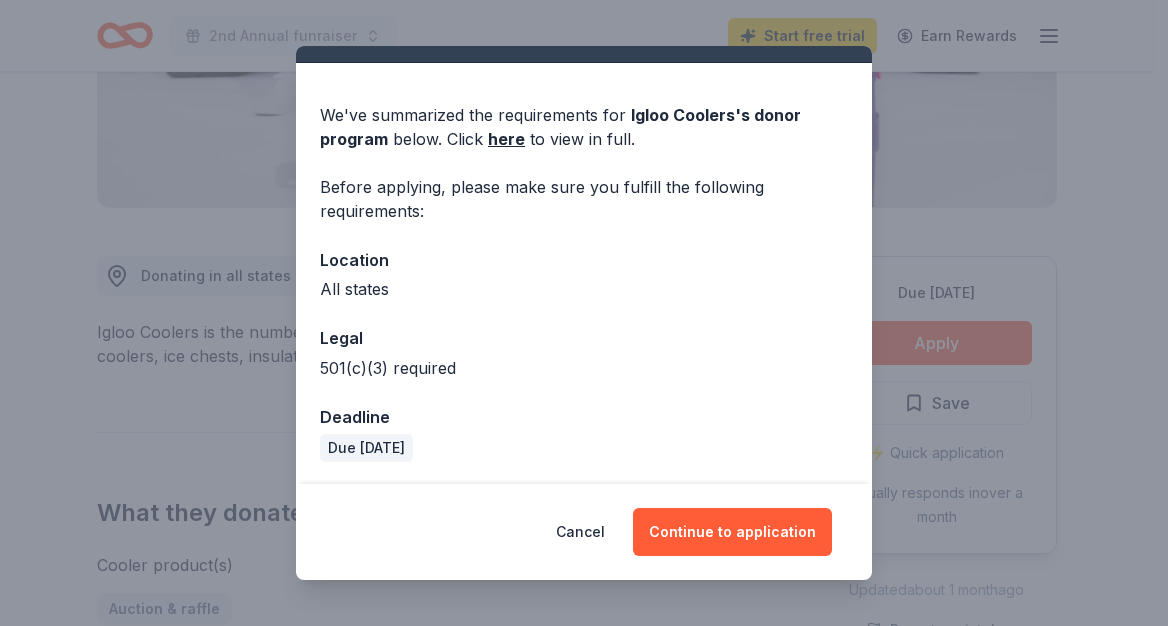 scroll, scrollTop: 41, scrollLeft: 0, axis: vertical 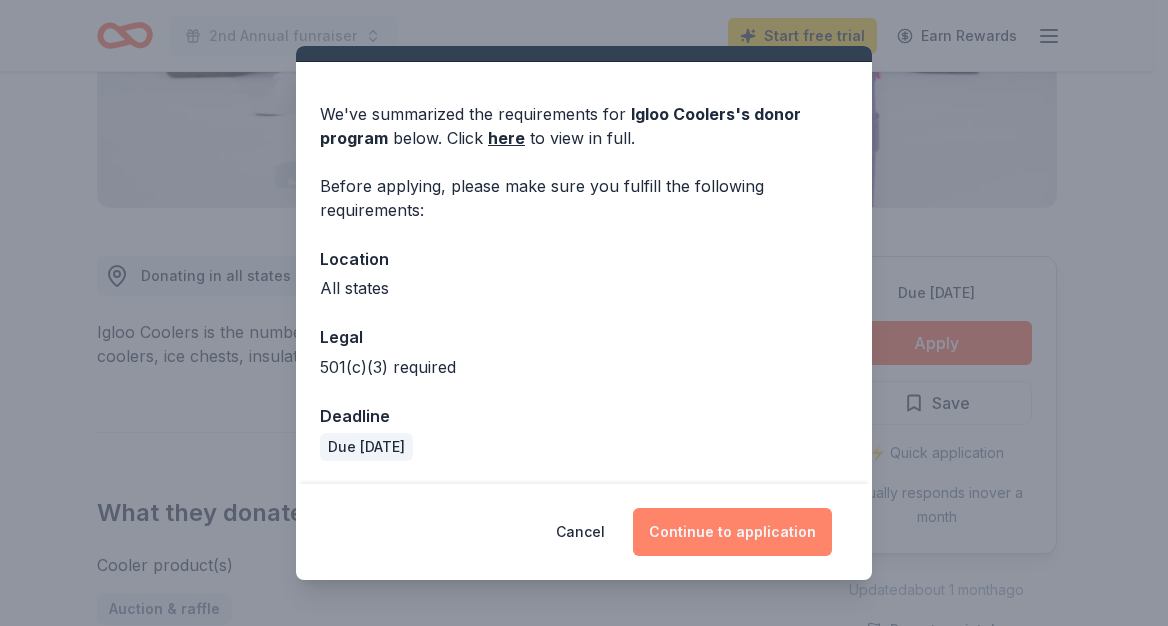 click on "Continue to application" at bounding box center (732, 532) 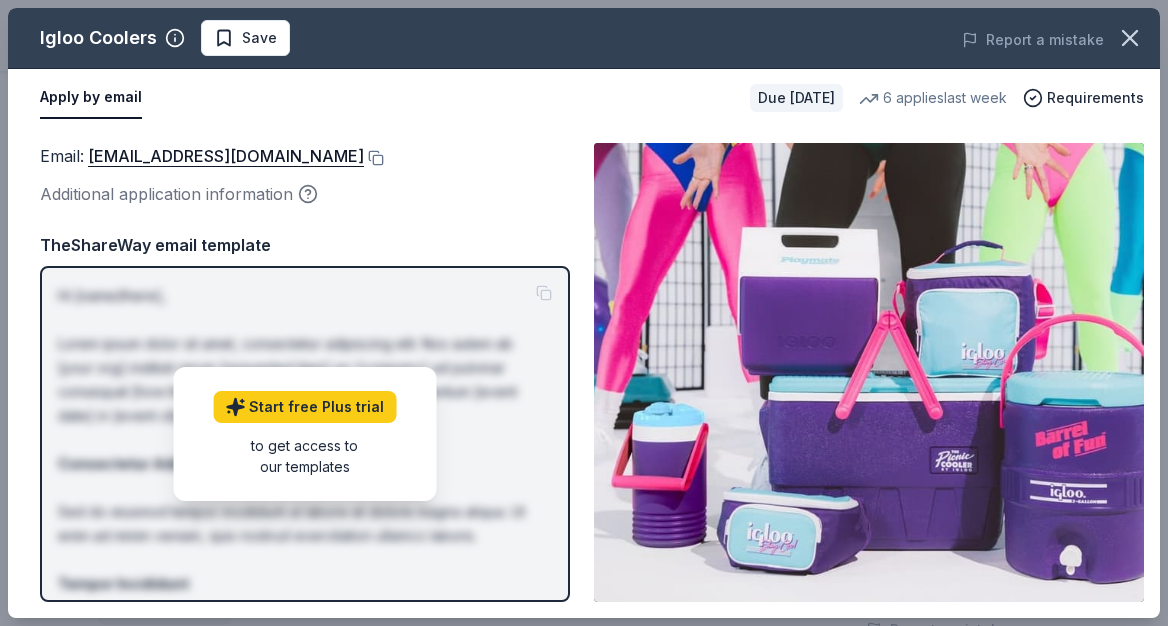 drag, startPoint x: 1164, startPoint y: 75, endPoint x: 1147, endPoint y: 151, distance: 77.87811 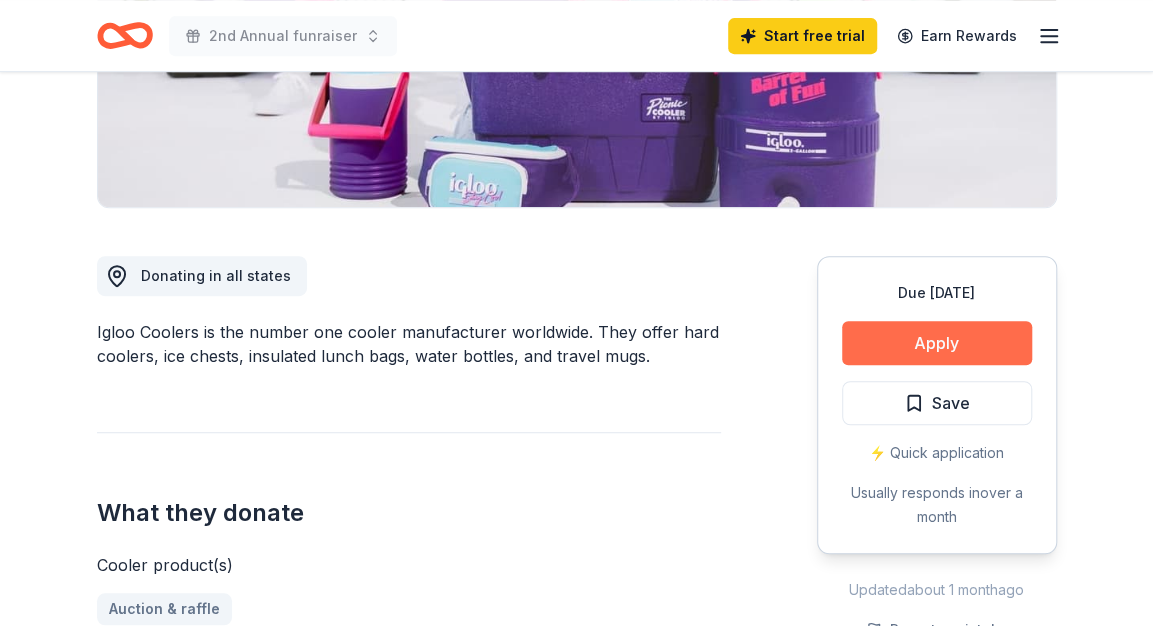 click on "Apply" at bounding box center [937, 343] 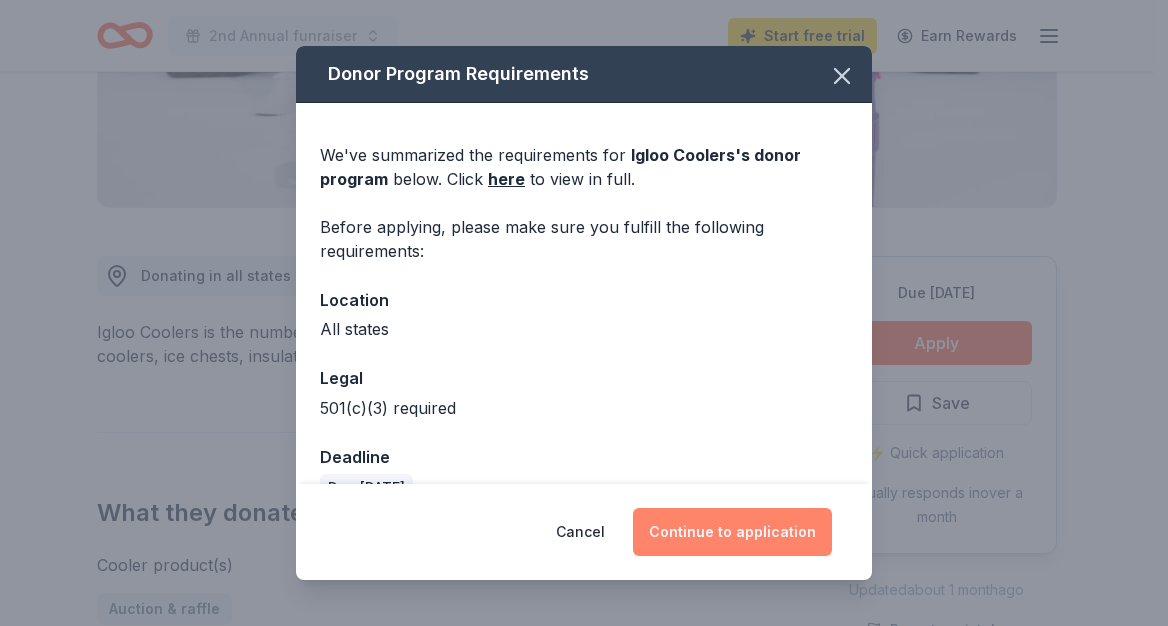 click on "Continue to application" at bounding box center (732, 532) 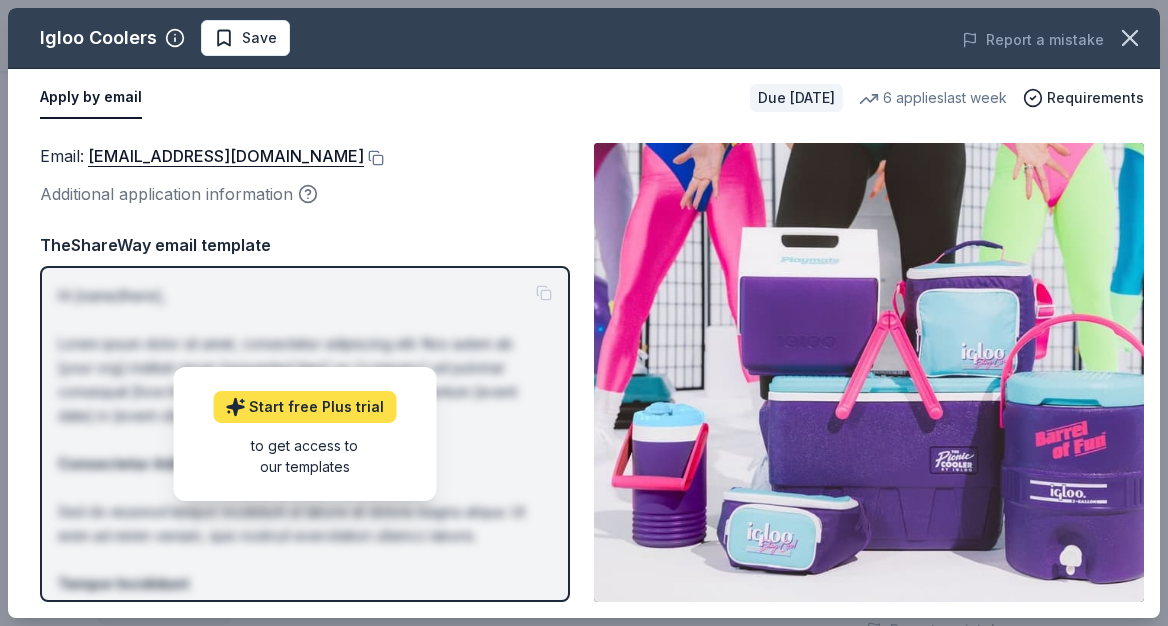 click on "Start free Plus trial" at bounding box center [304, 407] 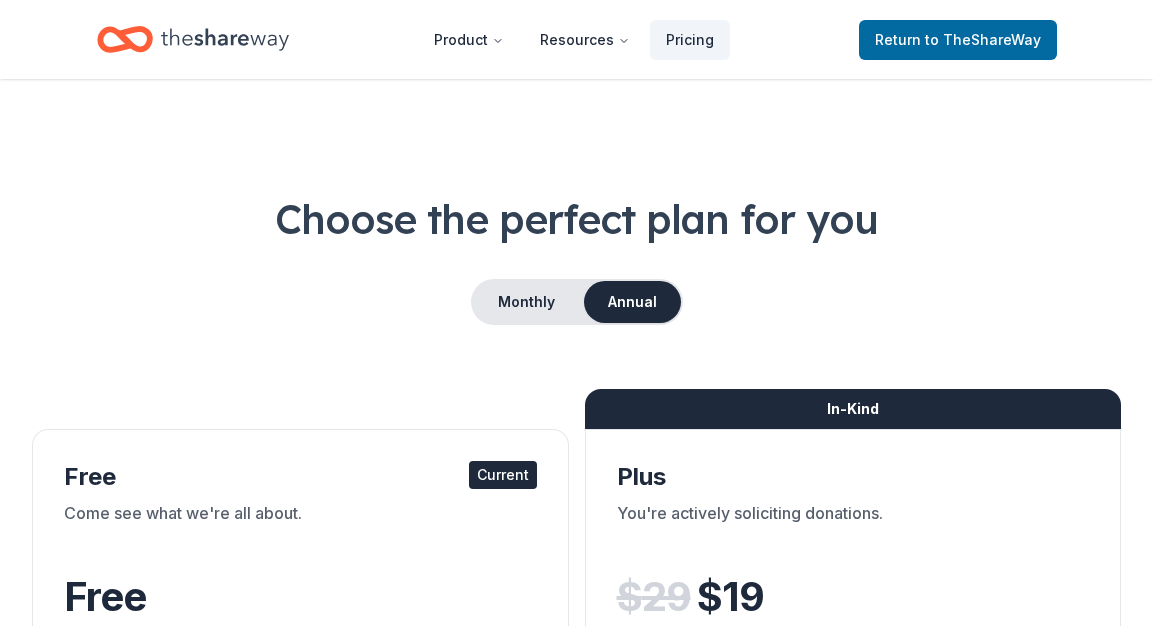 scroll, scrollTop: 0, scrollLeft: 0, axis: both 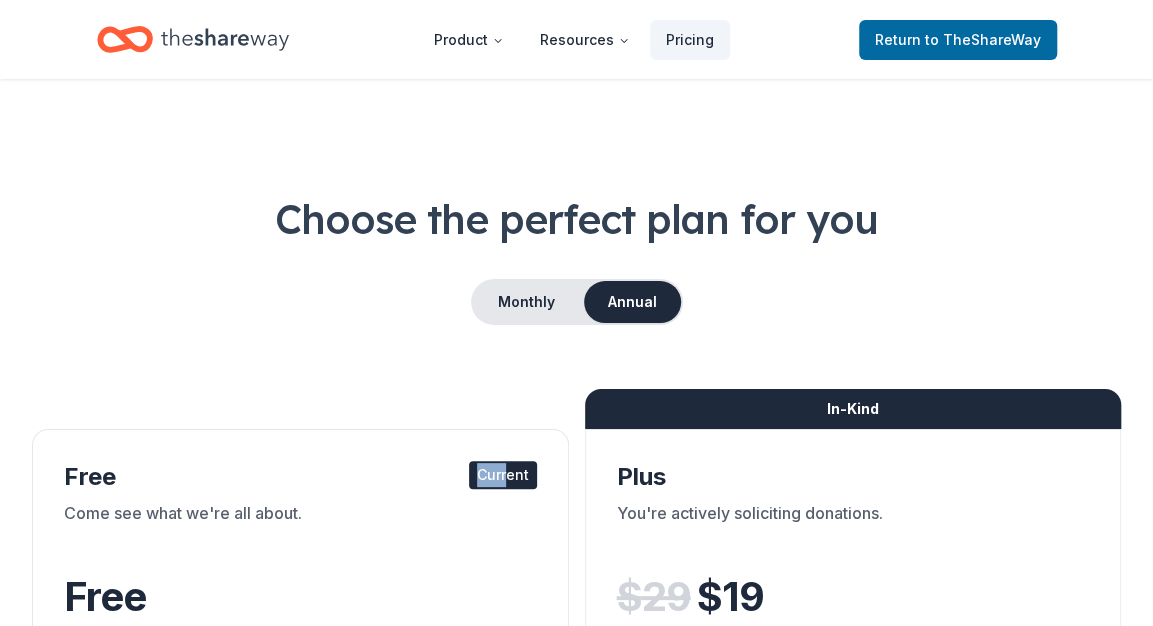 drag, startPoint x: 510, startPoint y: 459, endPoint x: 509, endPoint y: 470, distance: 11.045361 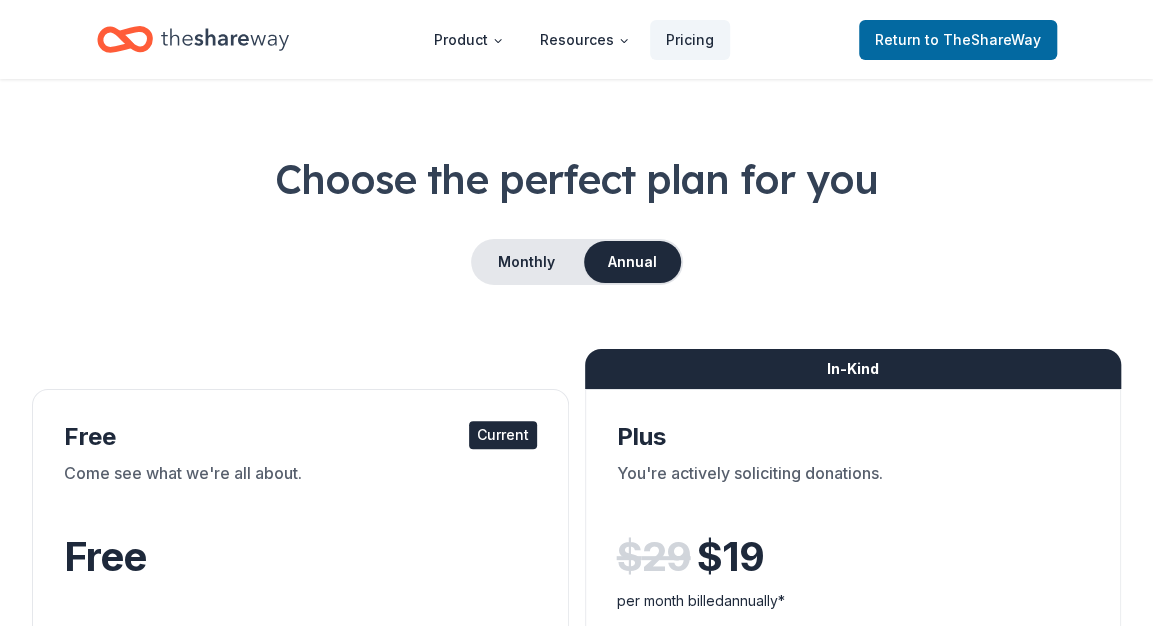 scroll, scrollTop: 0, scrollLeft: 0, axis: both 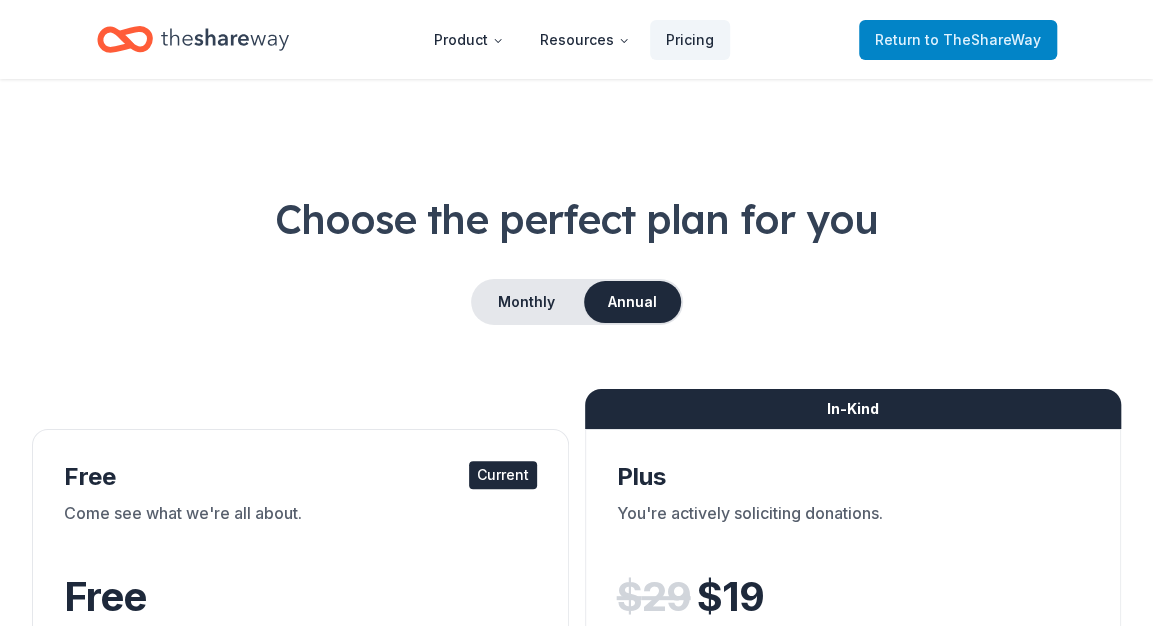 click on "Return to TheShareWay" at bounding box center (958, 40) 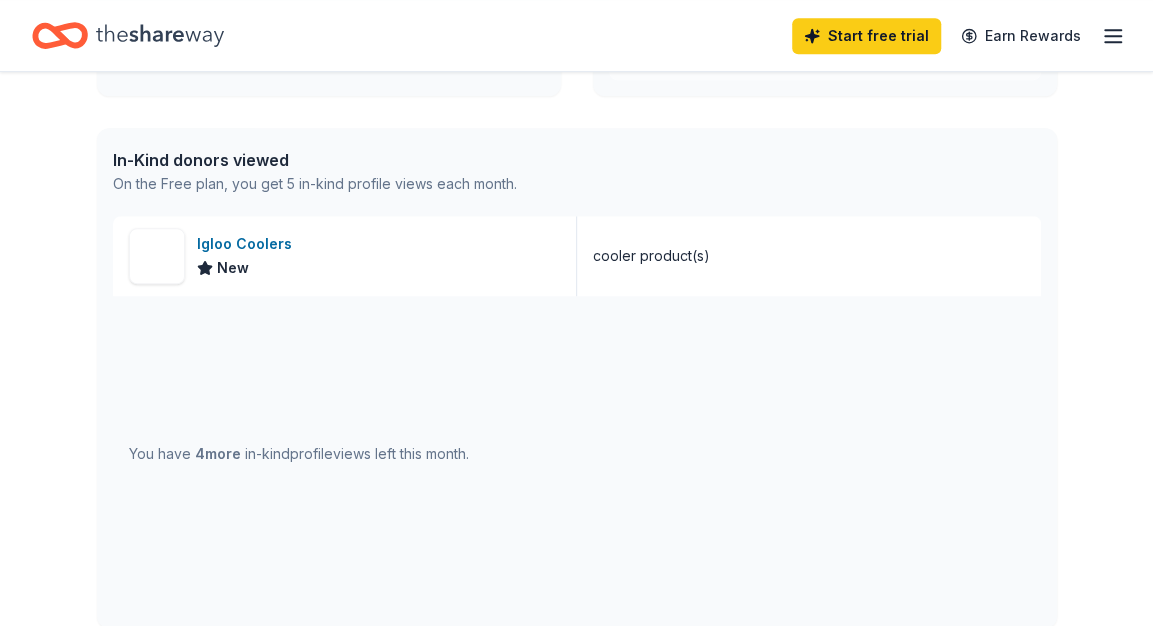 scroll, scrollTop: 448, scrollLeft: 0, axis: vertical 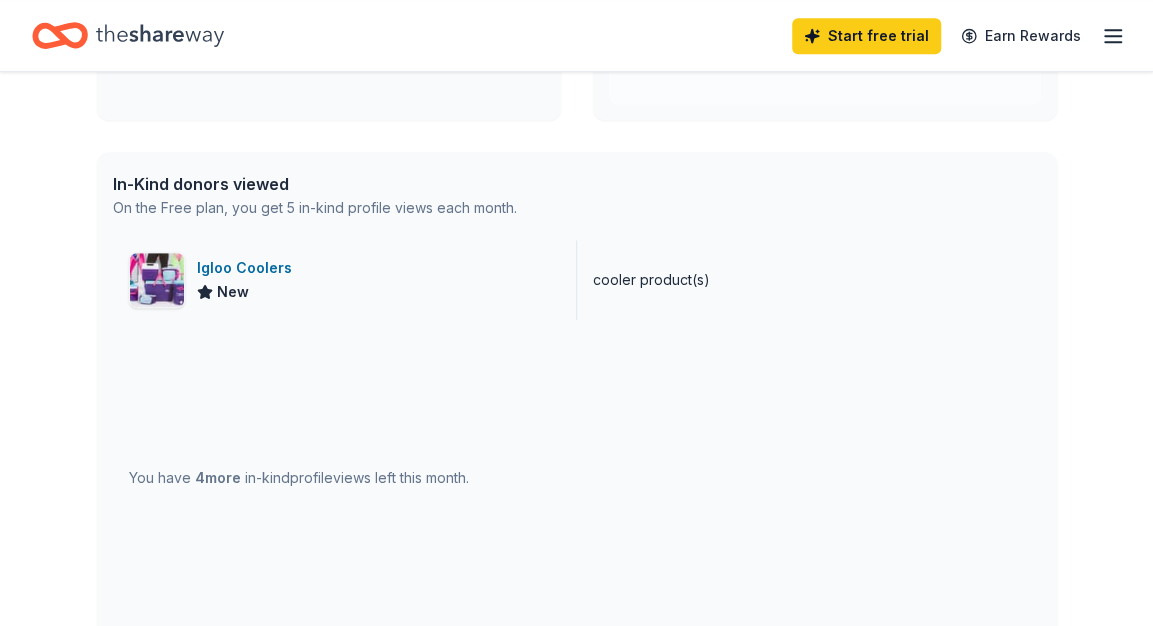 click on "Igloo Coolers" at bounding box center (248, 268) 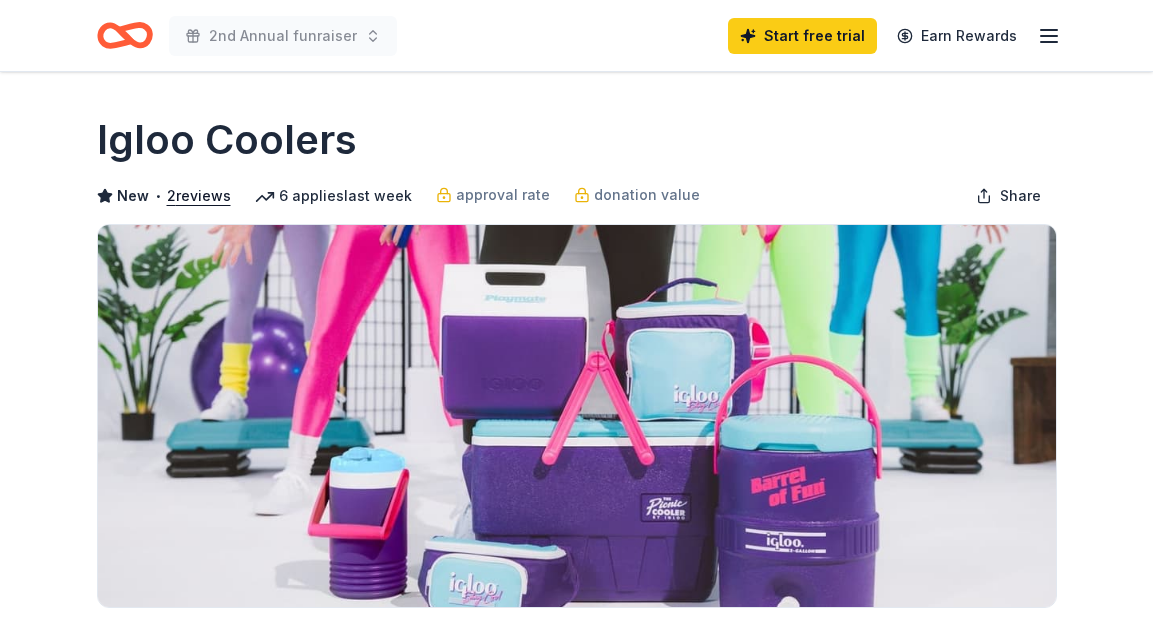 scroll, scrollTop: 0, scrollLeft: 0, axis: both 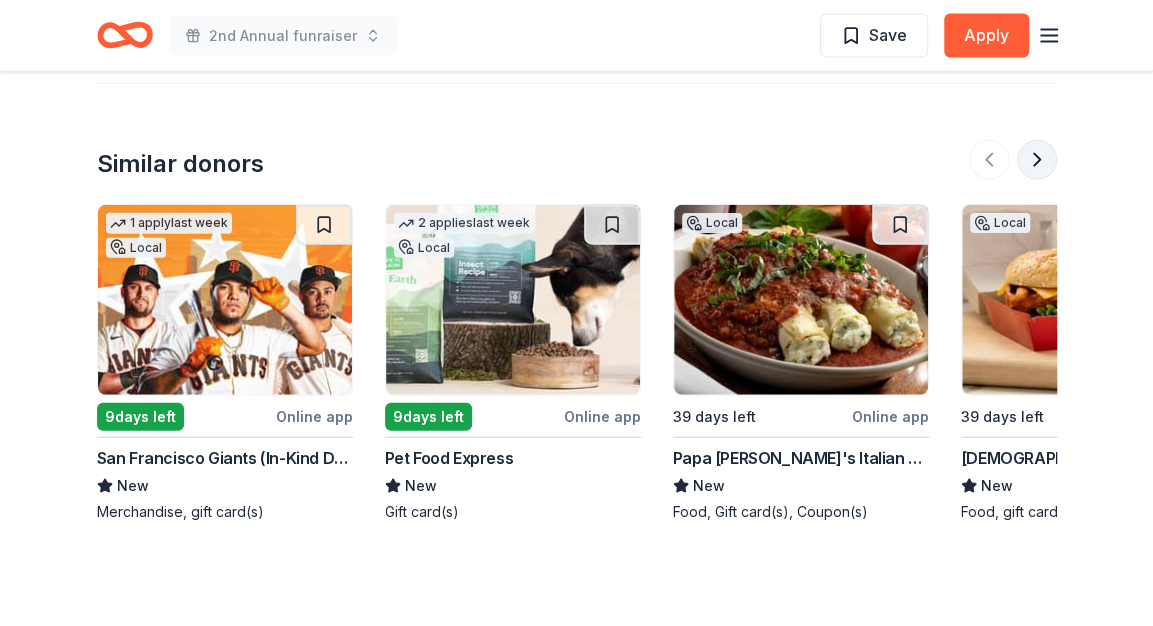 click at bounding box center (1037, 160) 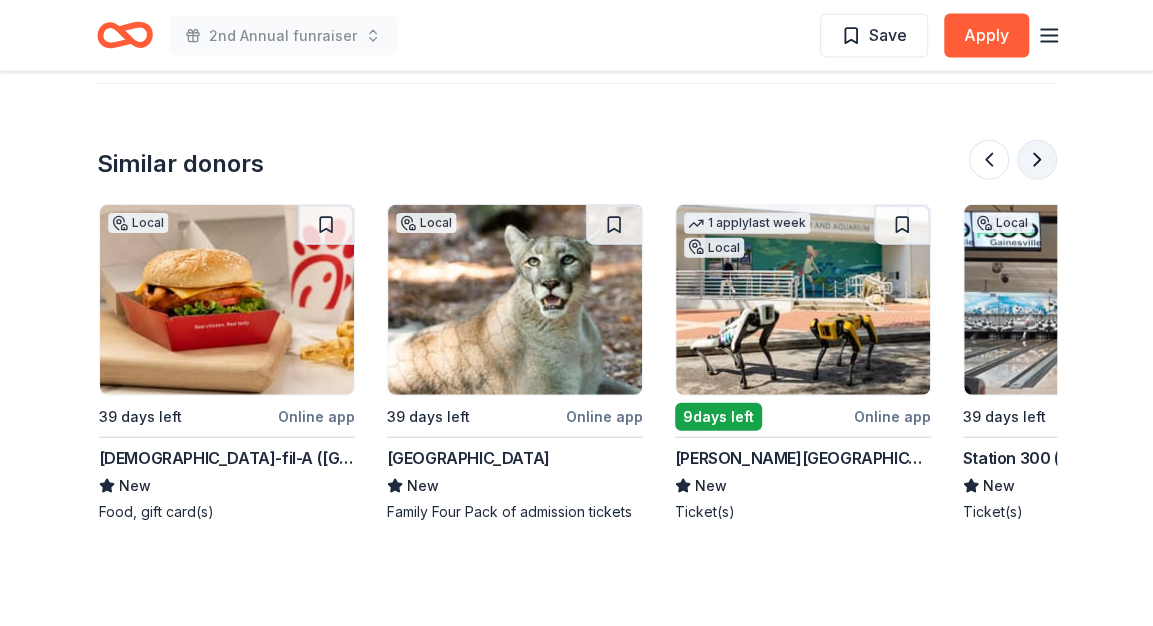 scroll, scrollTop: 0, scrollLeft: 864, axis: horizontal 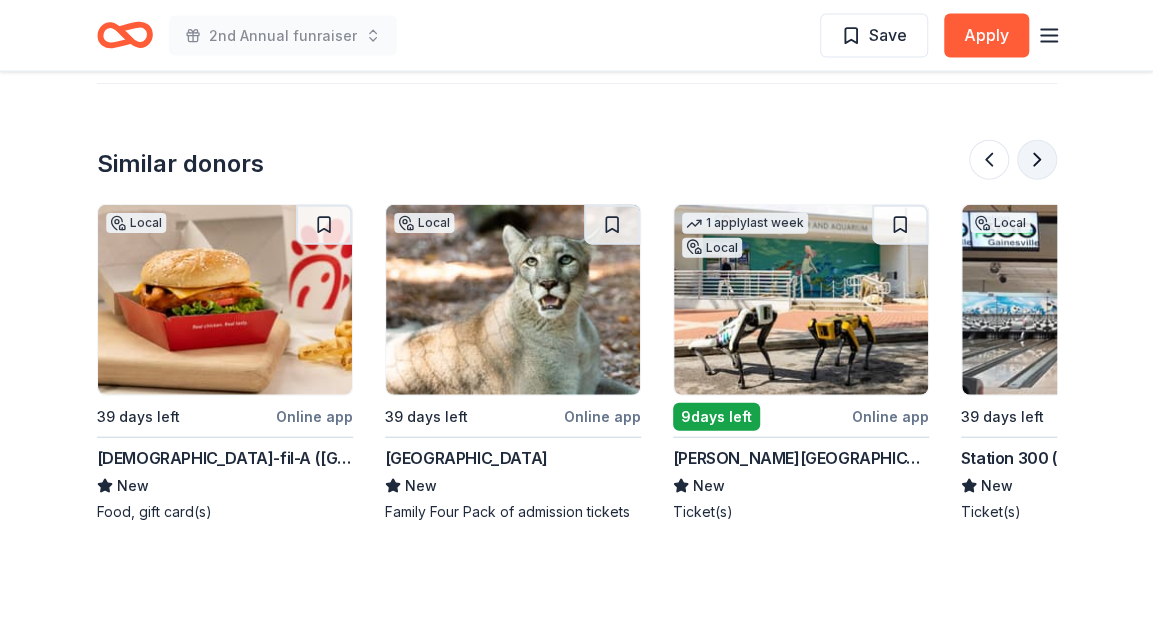 click at bounding box center [1037, 160] 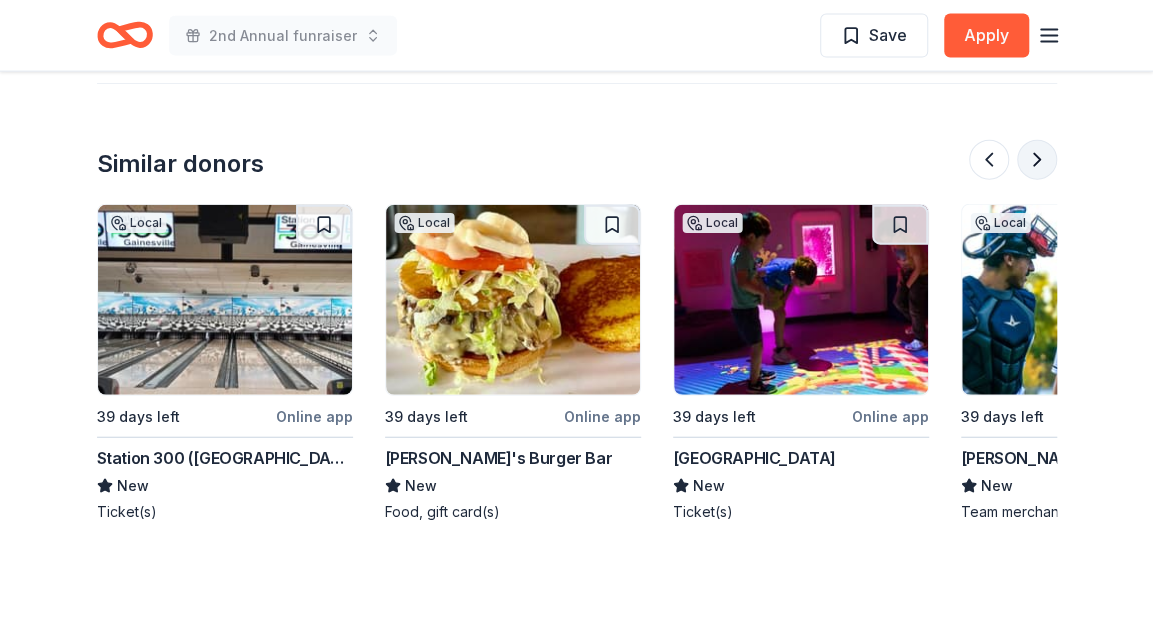 click at bounding box center (1037, 160) 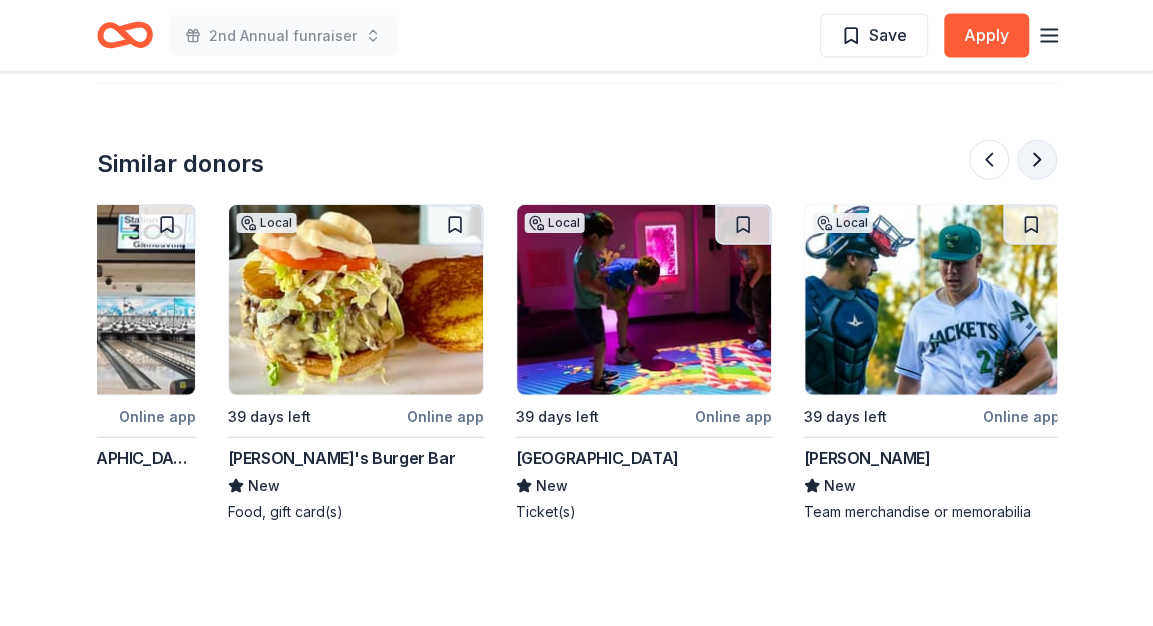 scroll, scrollTop: 0, scrollLeft: 1888, axis: horizontal 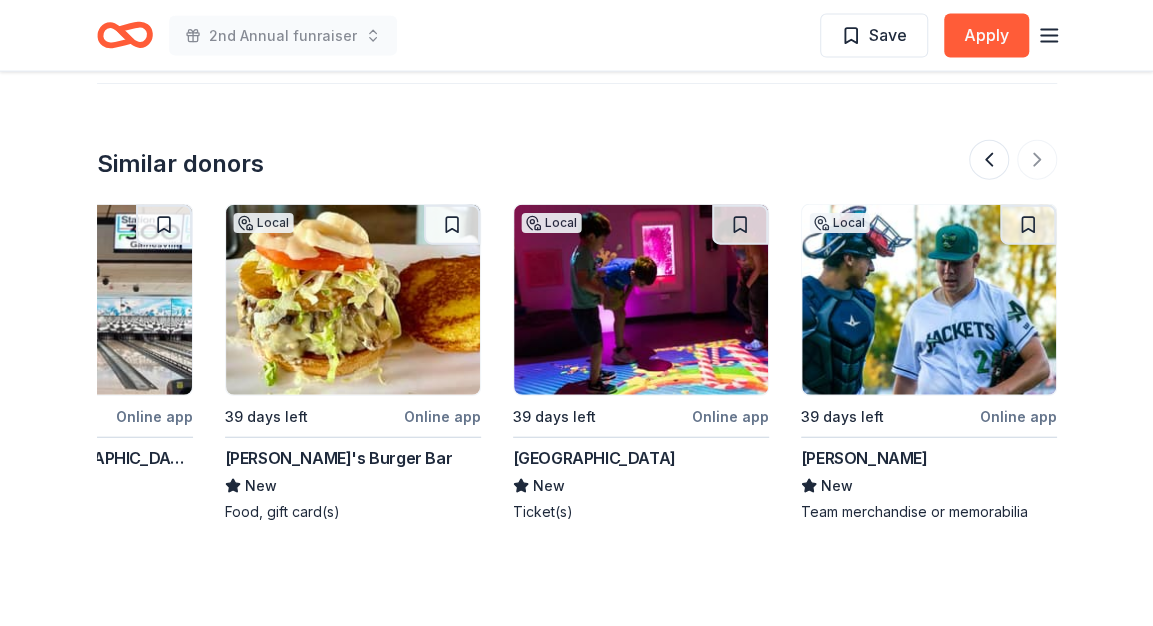 click at bounding box center [1013, 160] 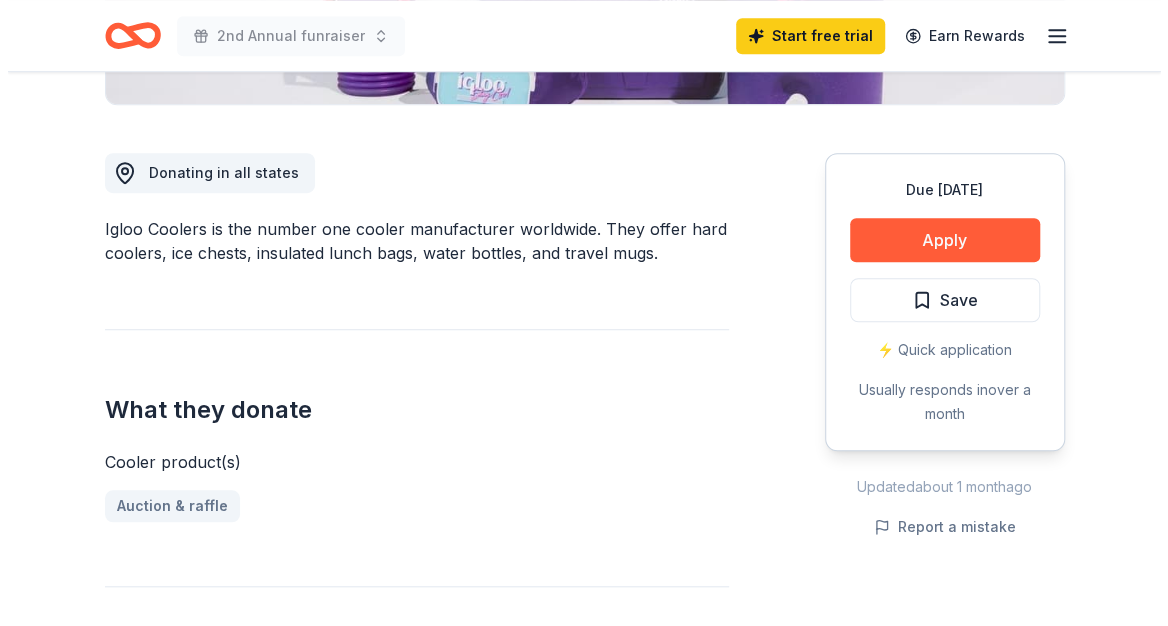scroll, scrollTop: 506, scrollLeft: 0, axis: vertical 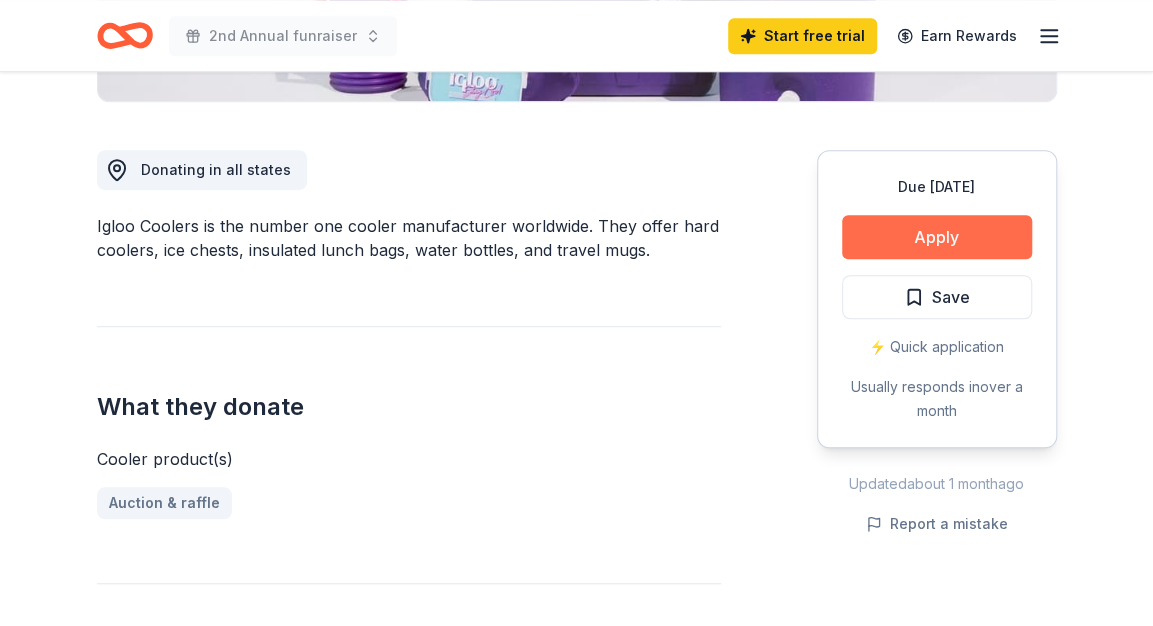 click on "Apply" at bounding box center (937, 237) 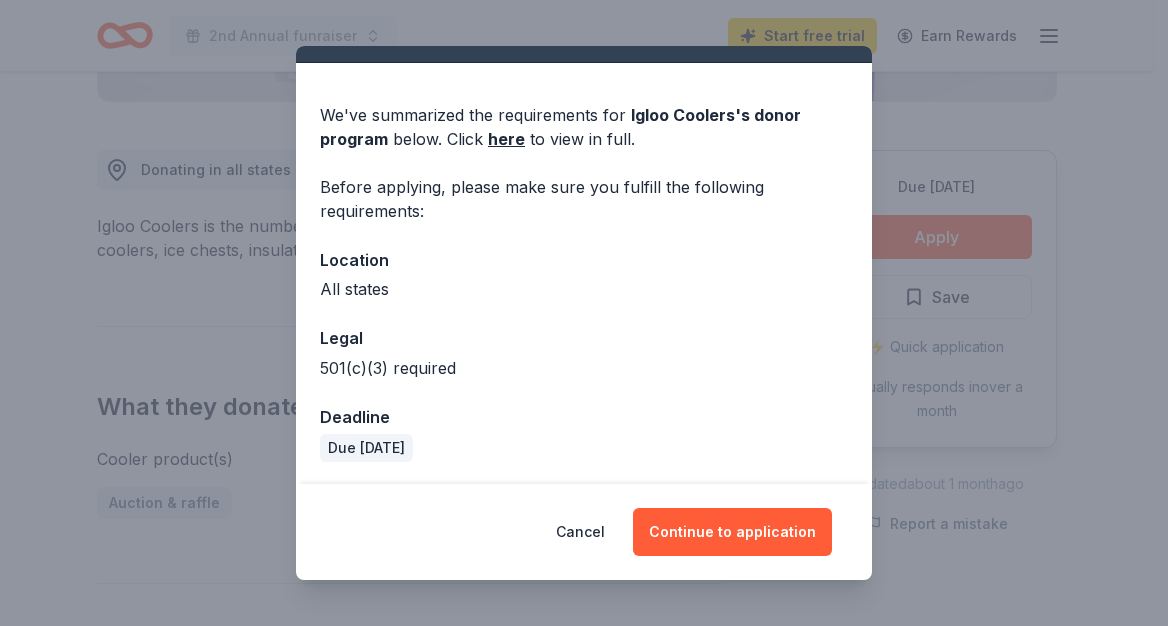 scroll, scrollTop: 41, scrollLeft: 0, axis: vertical 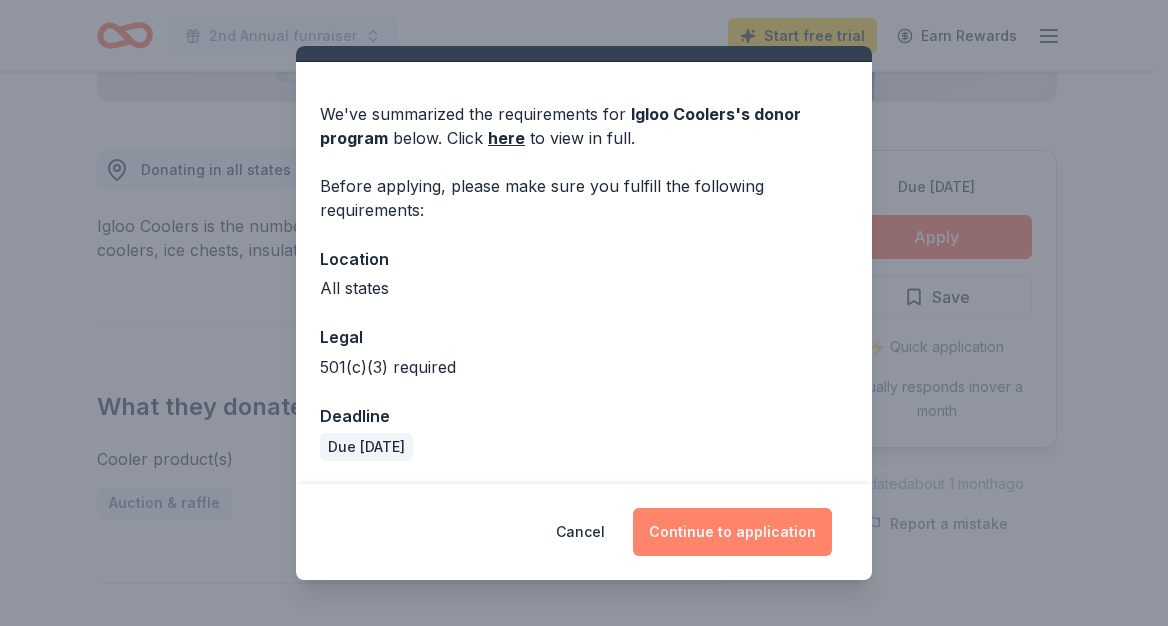 click on "Continue to application" at bounding box center [732, 532] 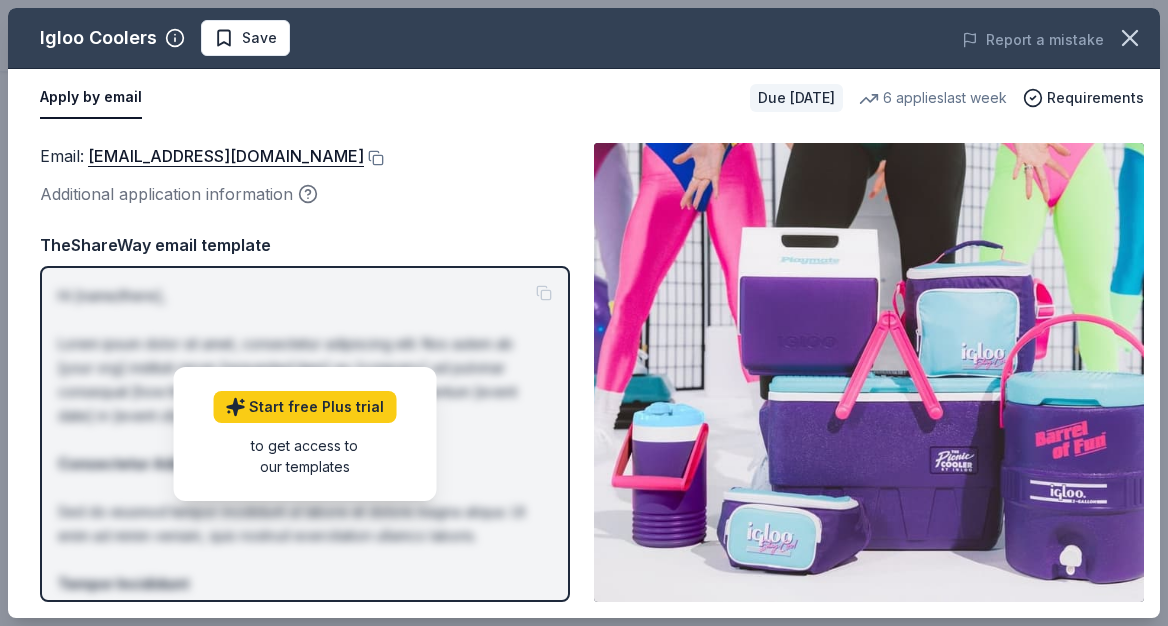 click on "Apply by email" at bounding box center [91, 98] 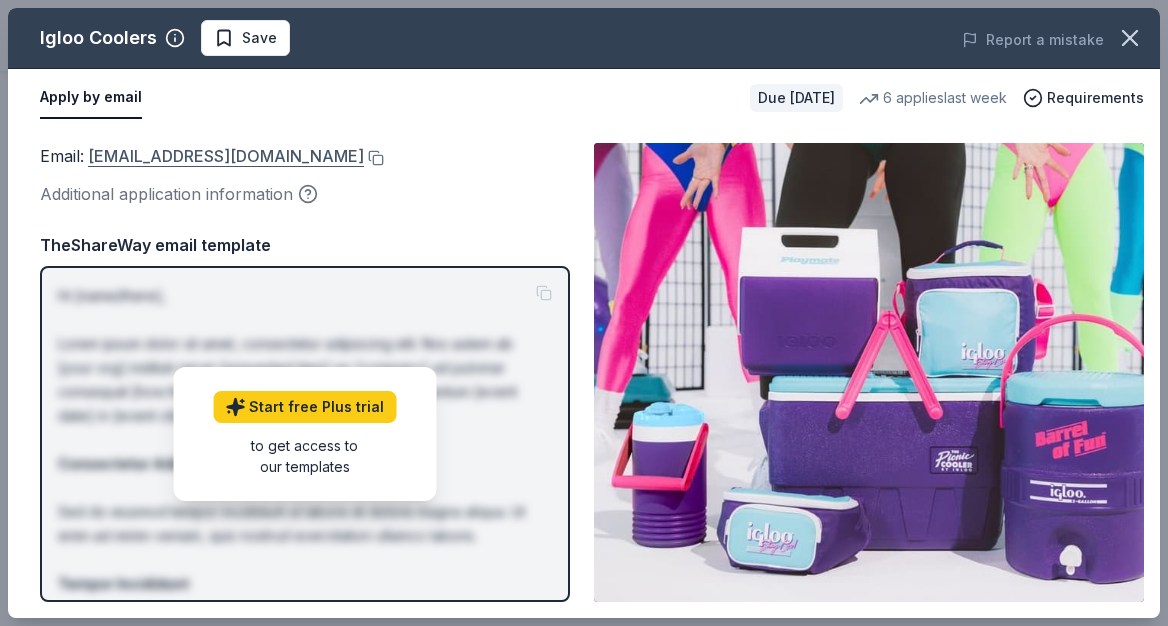 click on "donations@igloocorp.com" at bounding box center (226, 156) 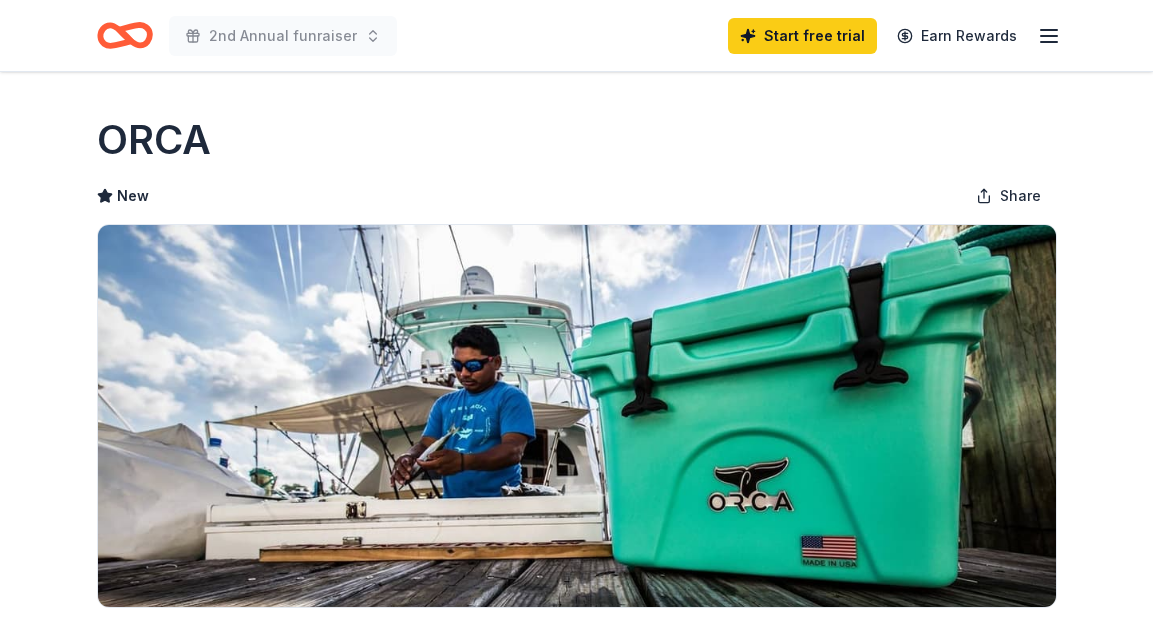 scroll, scrollTop: 0, scrollLeft: 0, axis: both 